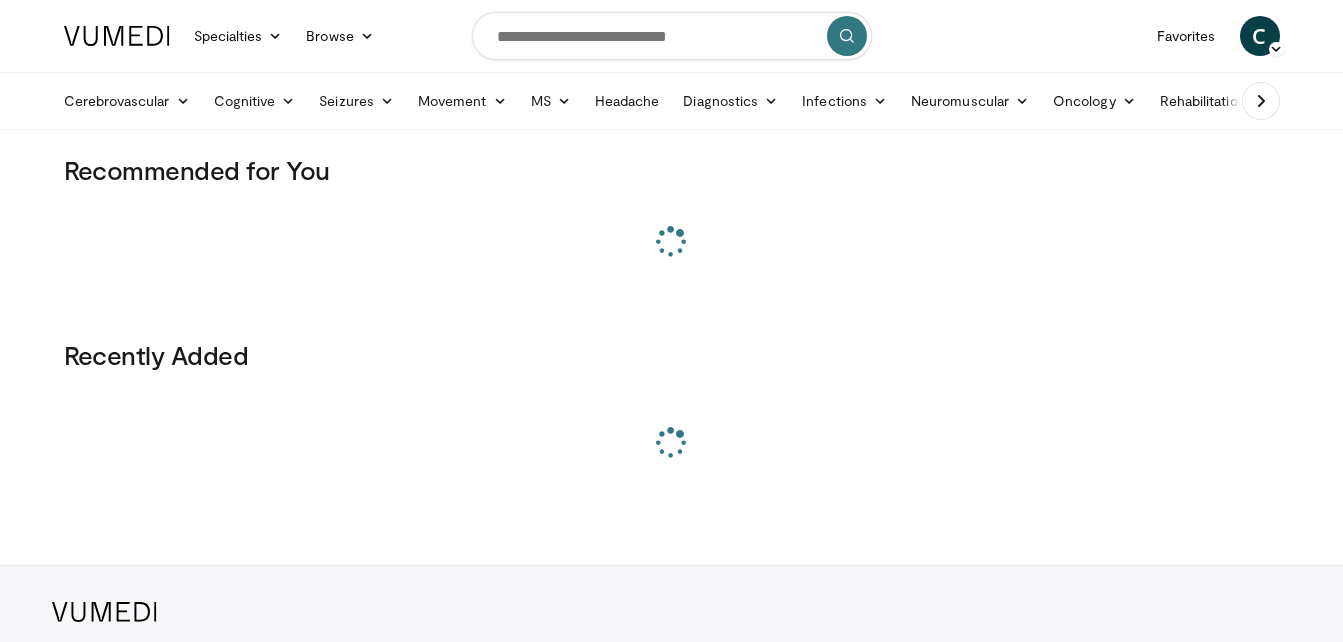 scroll, scrollTop: 0, scrollLeft: 0, axis: both 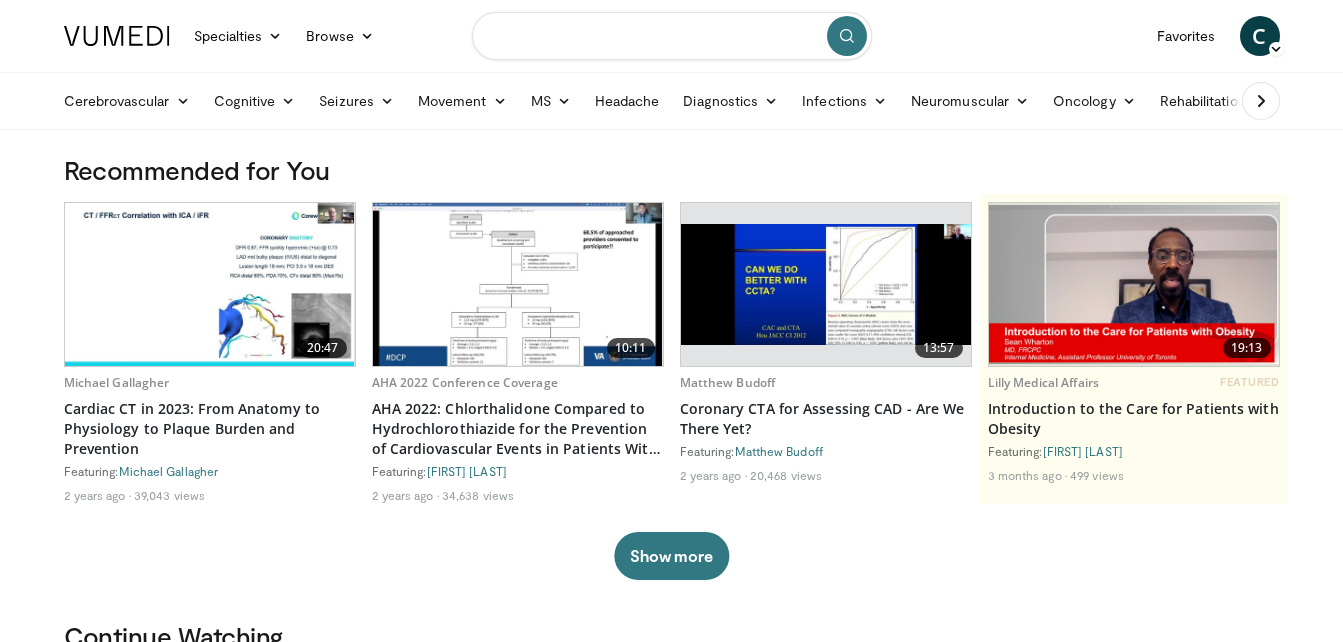 click at bounding box center [672, 36] 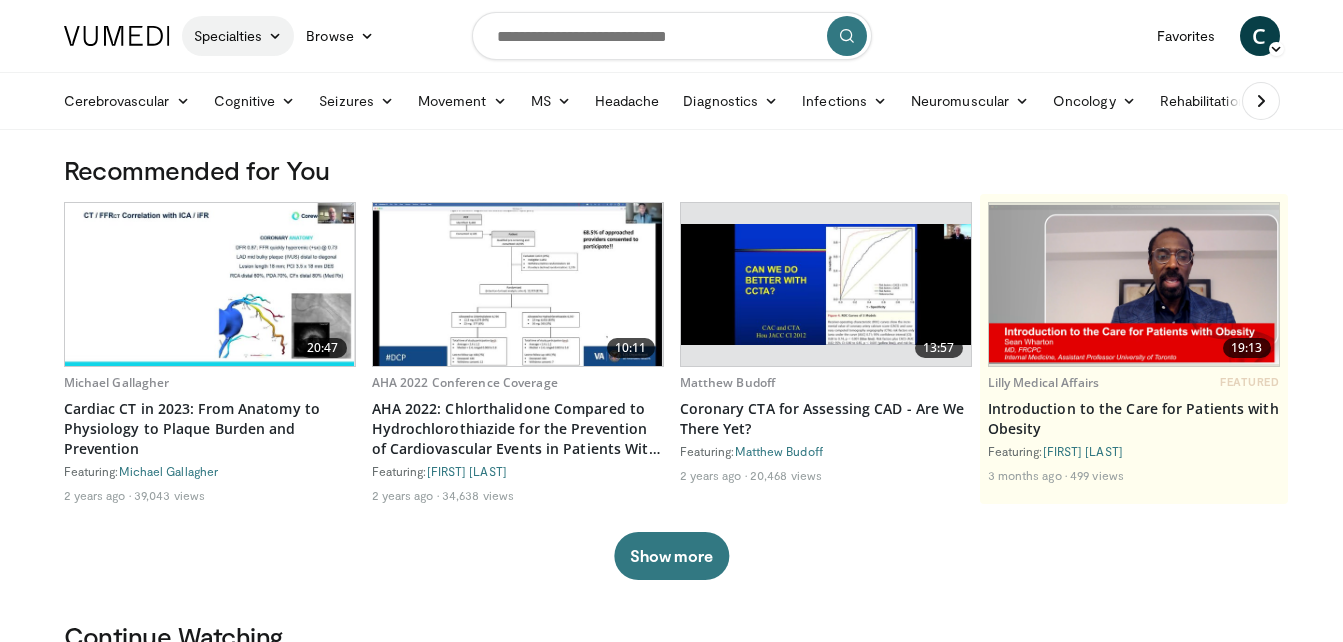click on "Specialties" at bounding box center [238, 36] 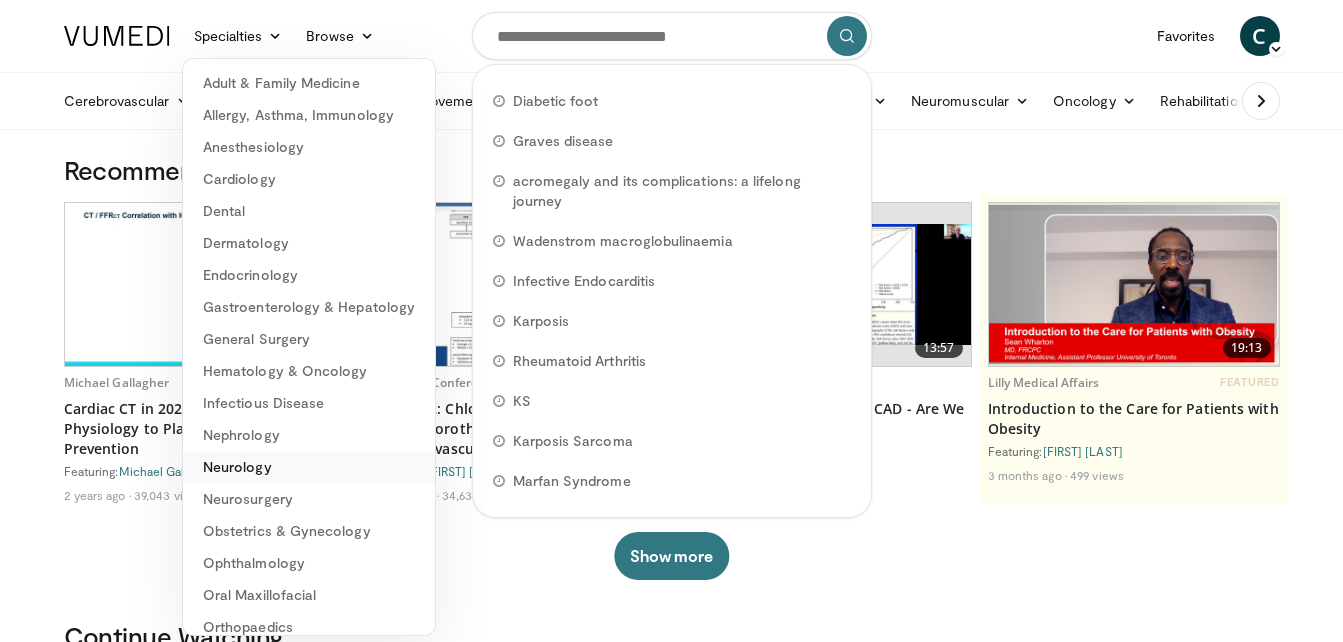 click on "Neurology" at bounding box center (309, 467) 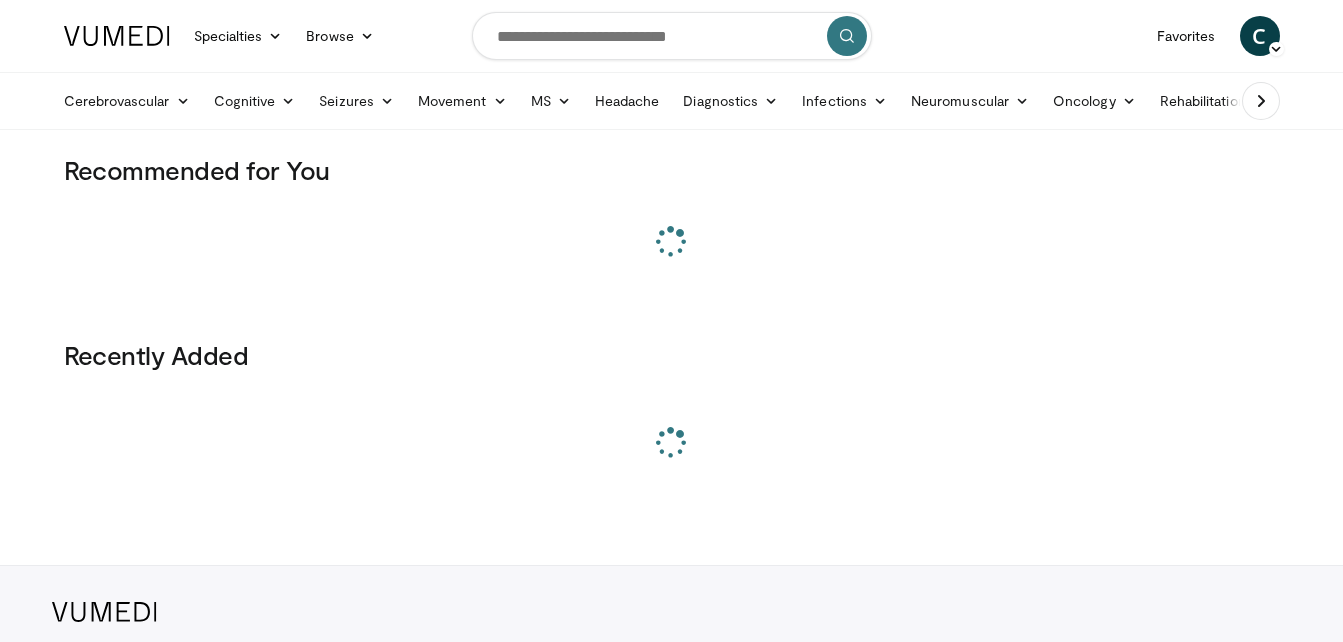 scroll, scrollTop: 0, scrollLeft: 0, axis: both 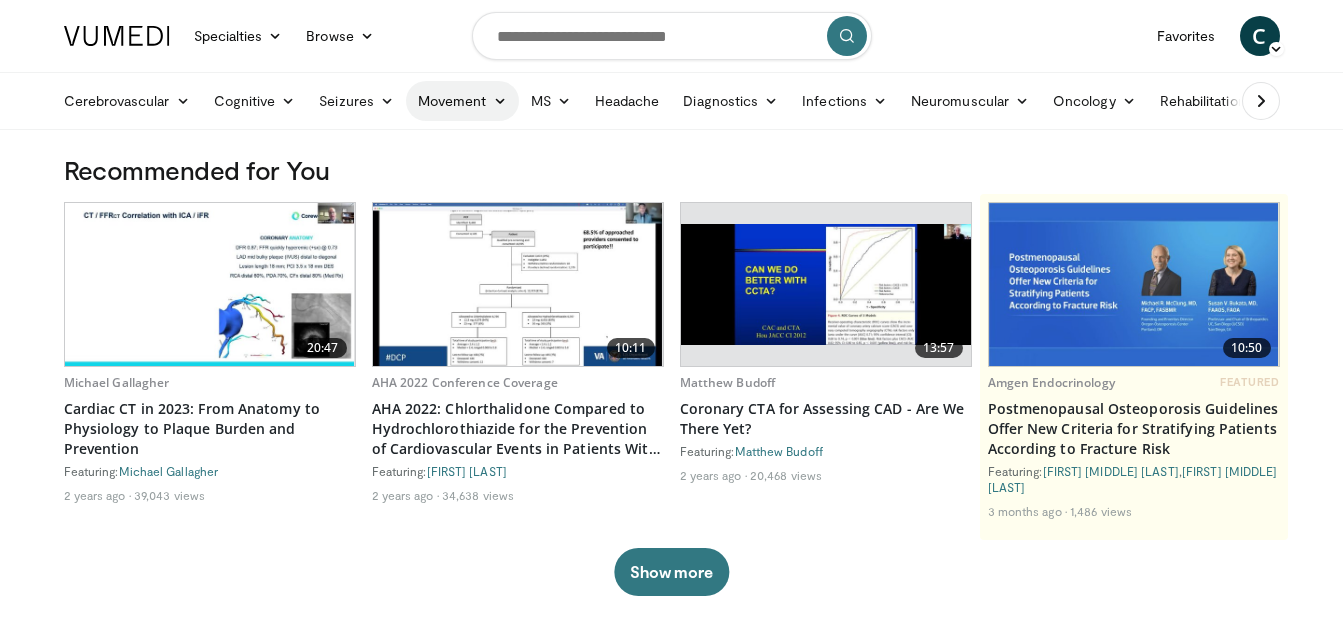 click at bounding box center (500, 101) 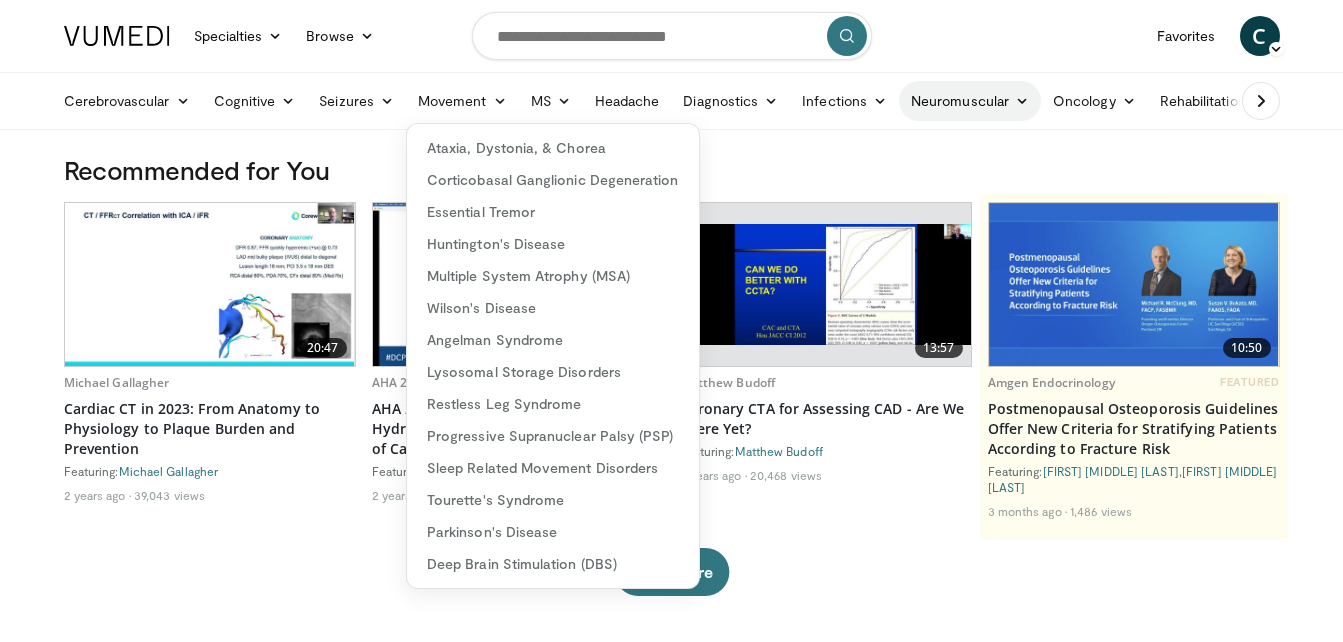 click at bounding box center (1022, 101) 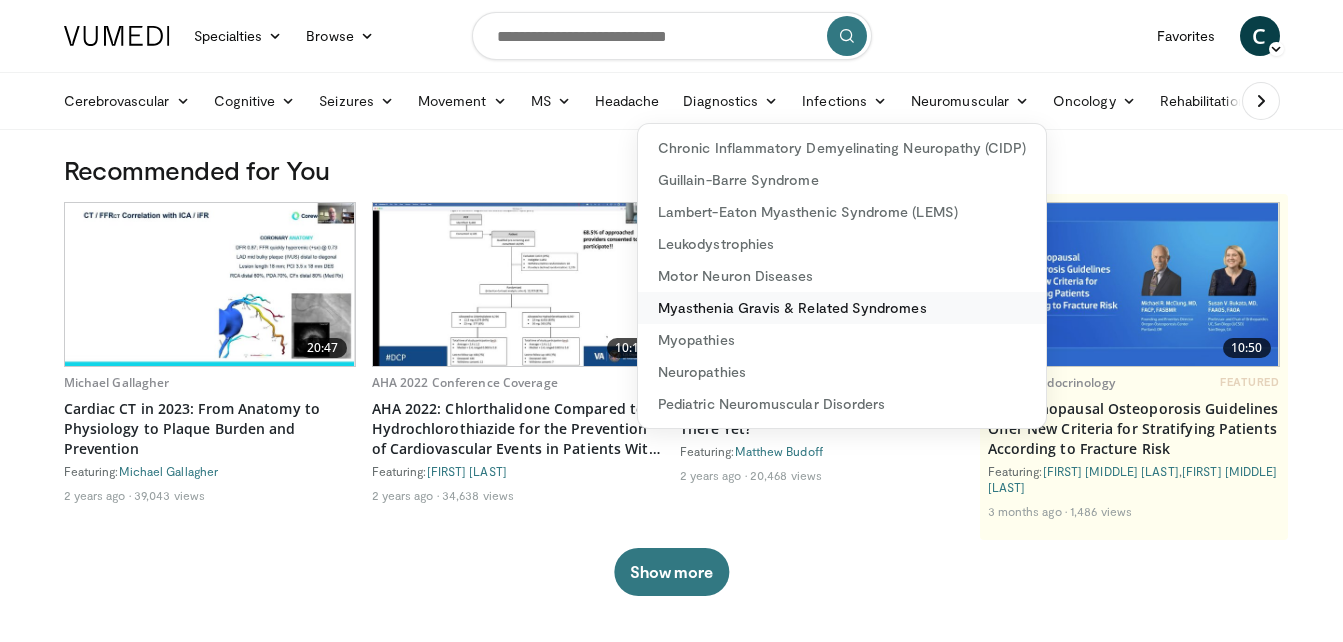 click on "Myasthenia Gravis & Related Syndromes" at bounding box center [842, 308] 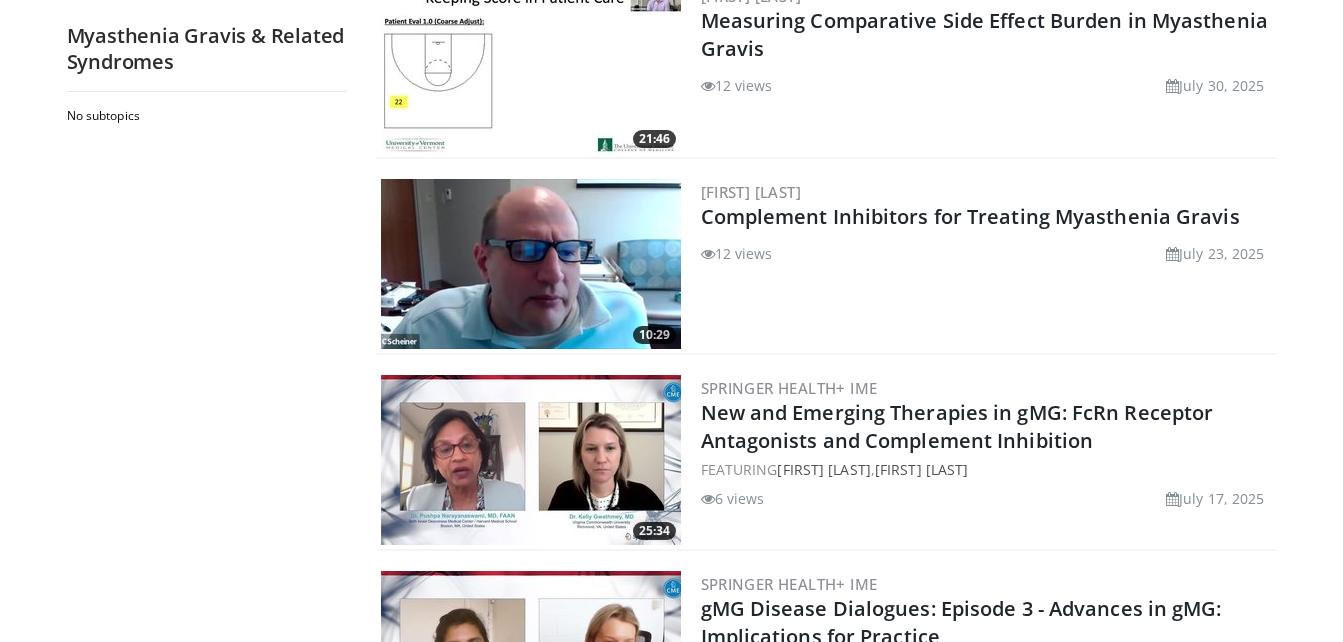 scroll, scrollTop: 0, scrollLeft: 0, axis: both 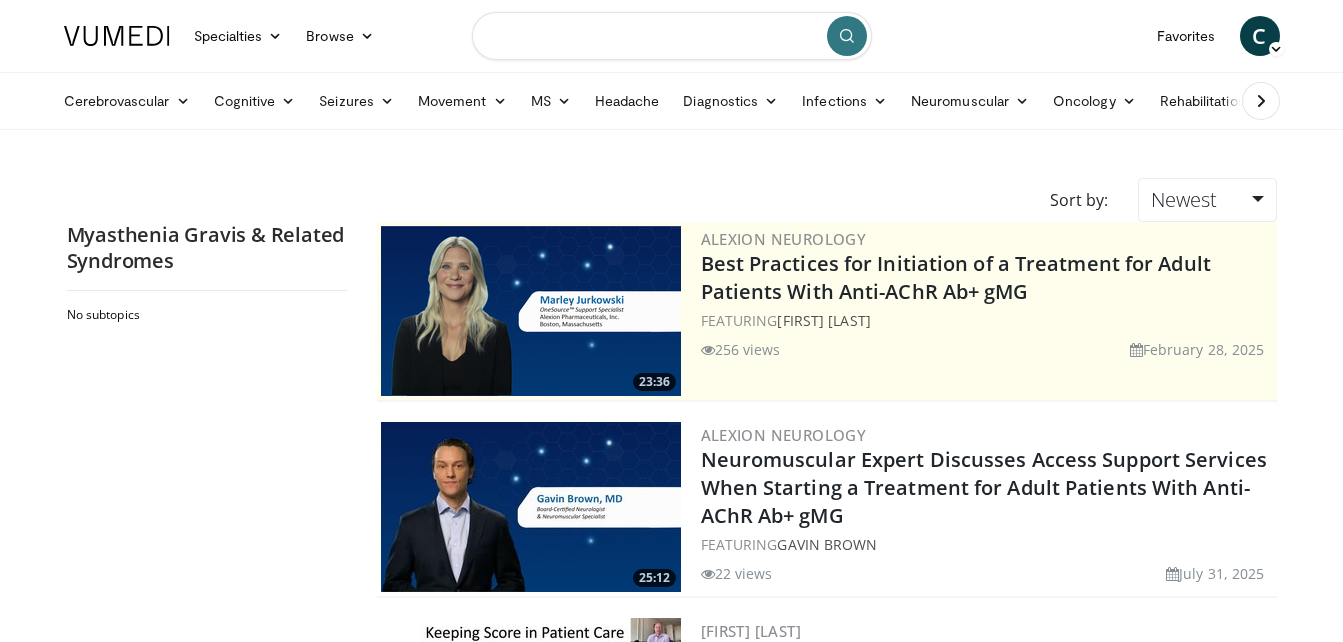 click at bounding box center (672, 36) 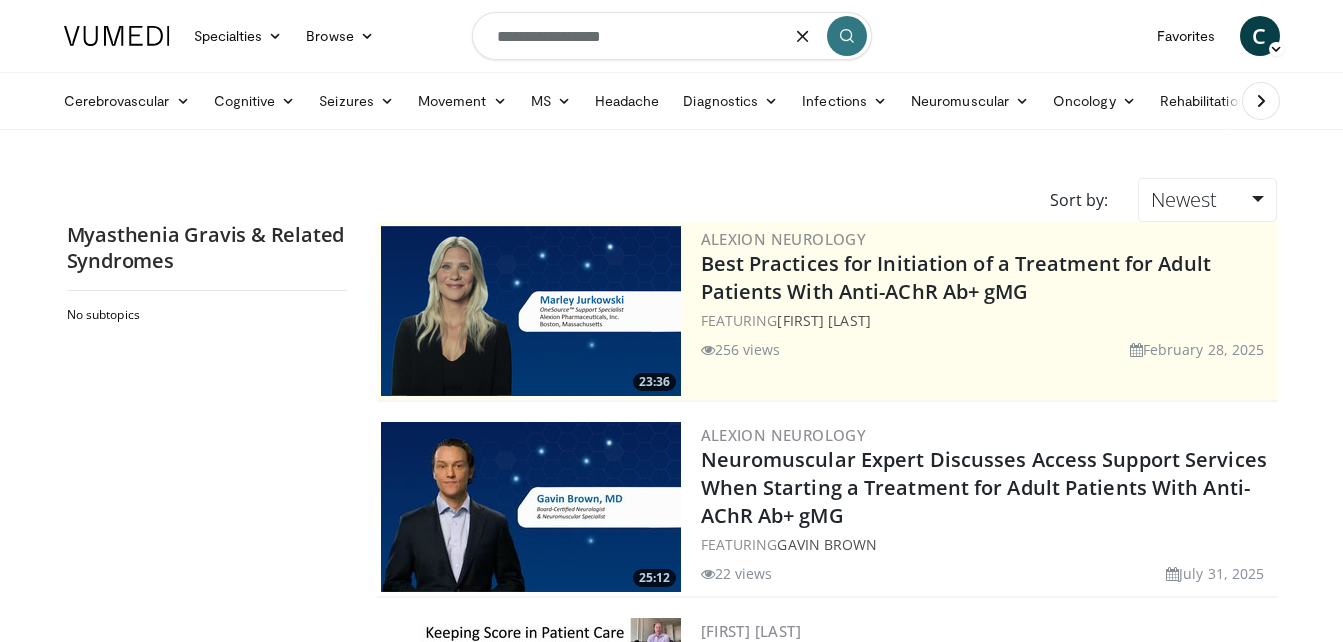 type on "**********" 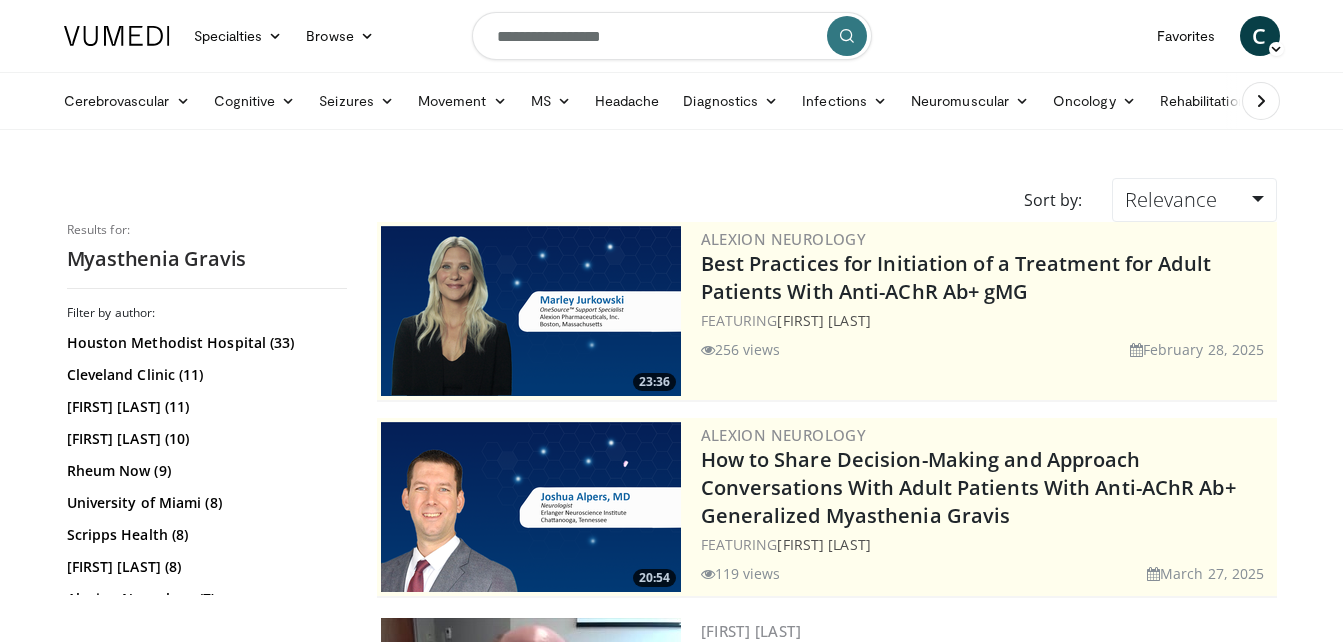scroll, scrollTop: 0, scrollLeft: 0, axis: both 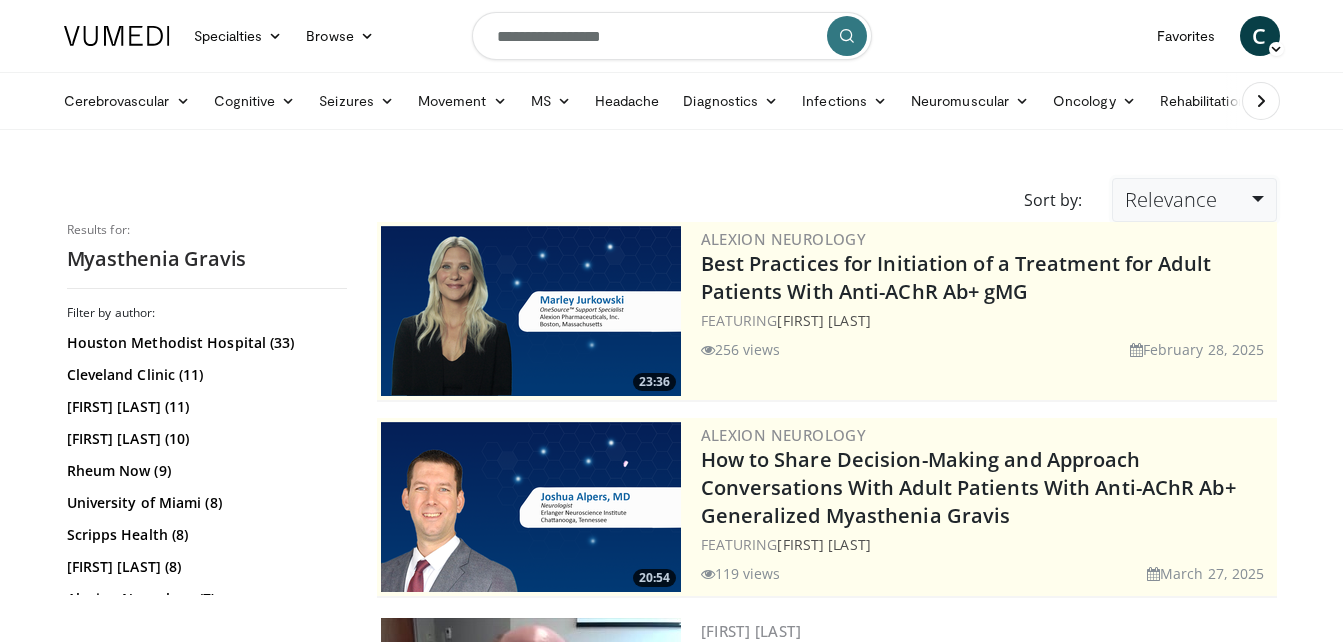 click on "Relevance" at bounding box center (1171, 199) 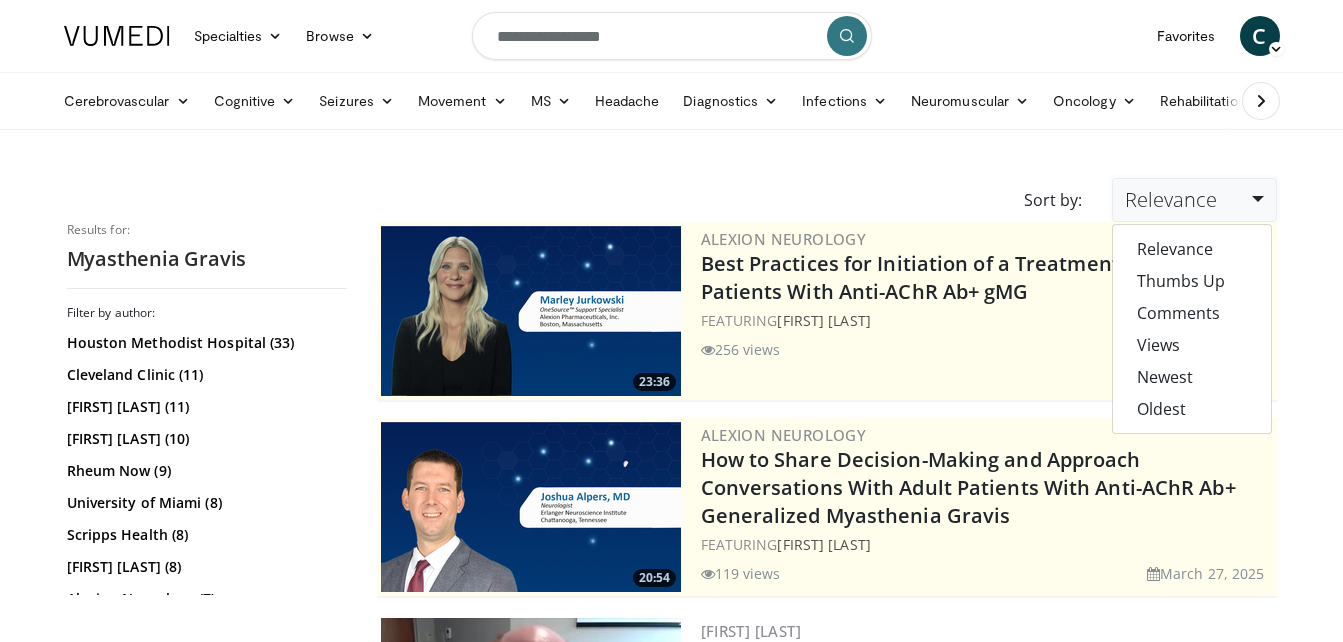 click on "Relevance" at bounding box center [1171, 199] 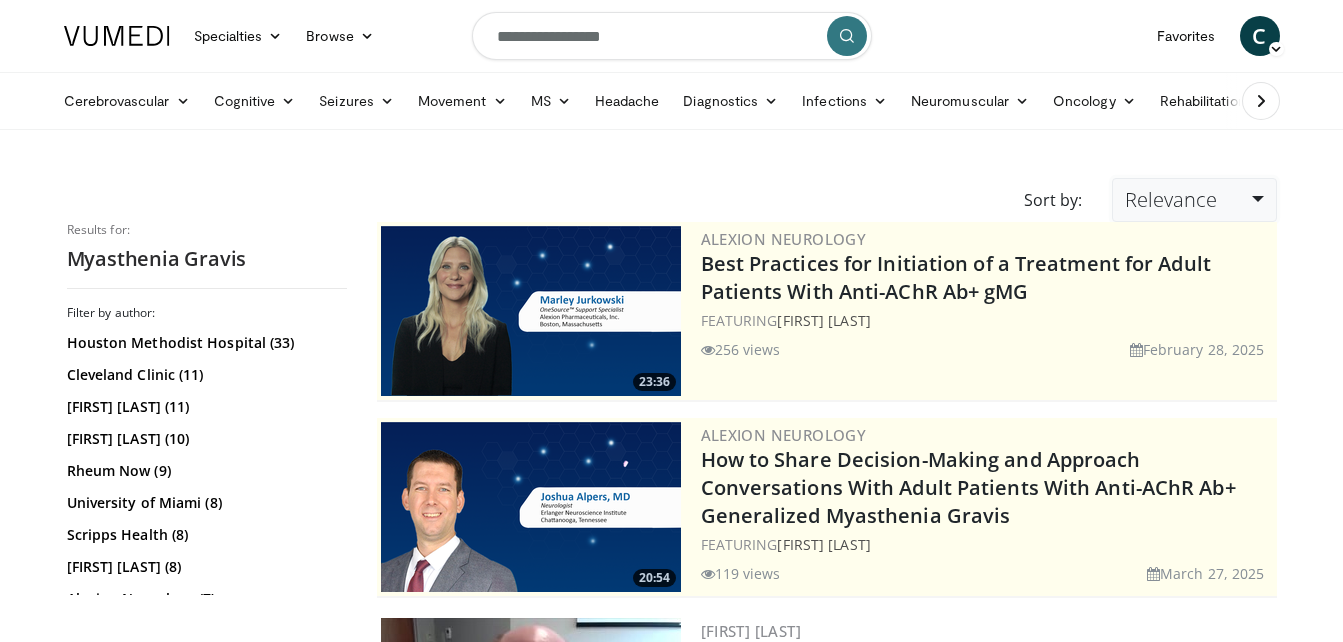 click on "Relevance" at bounding box center [1171, 199] 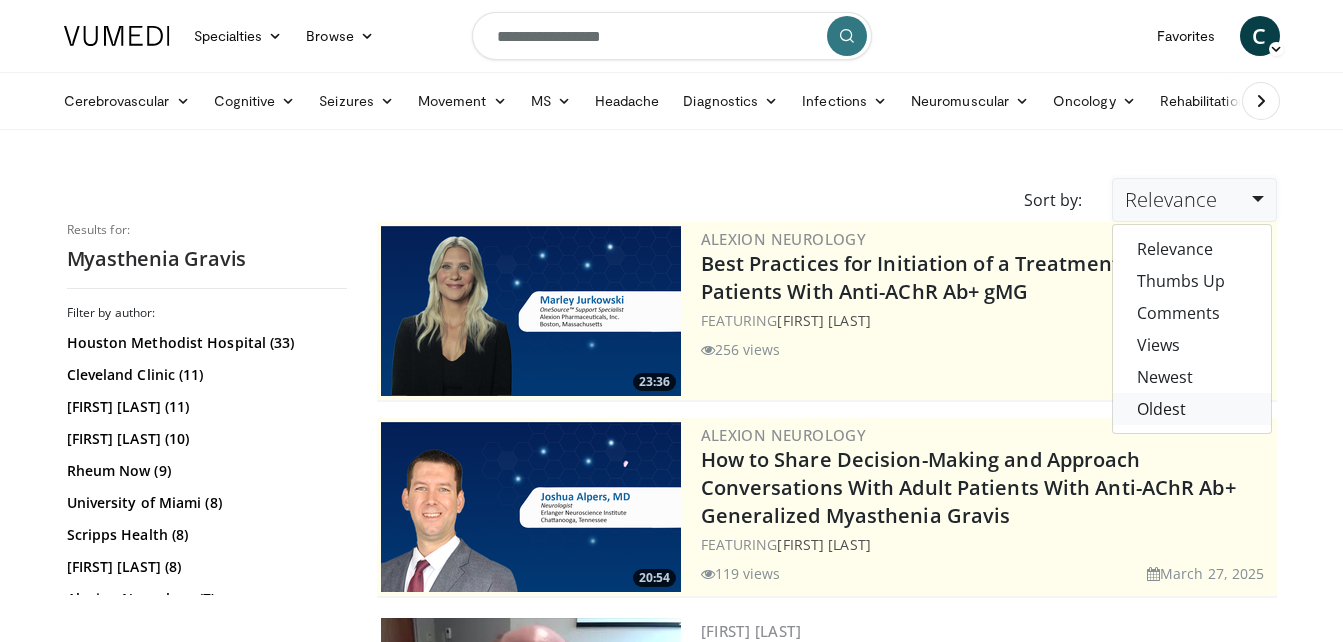 click on "Oldest" at bounding box center [1192, 409] 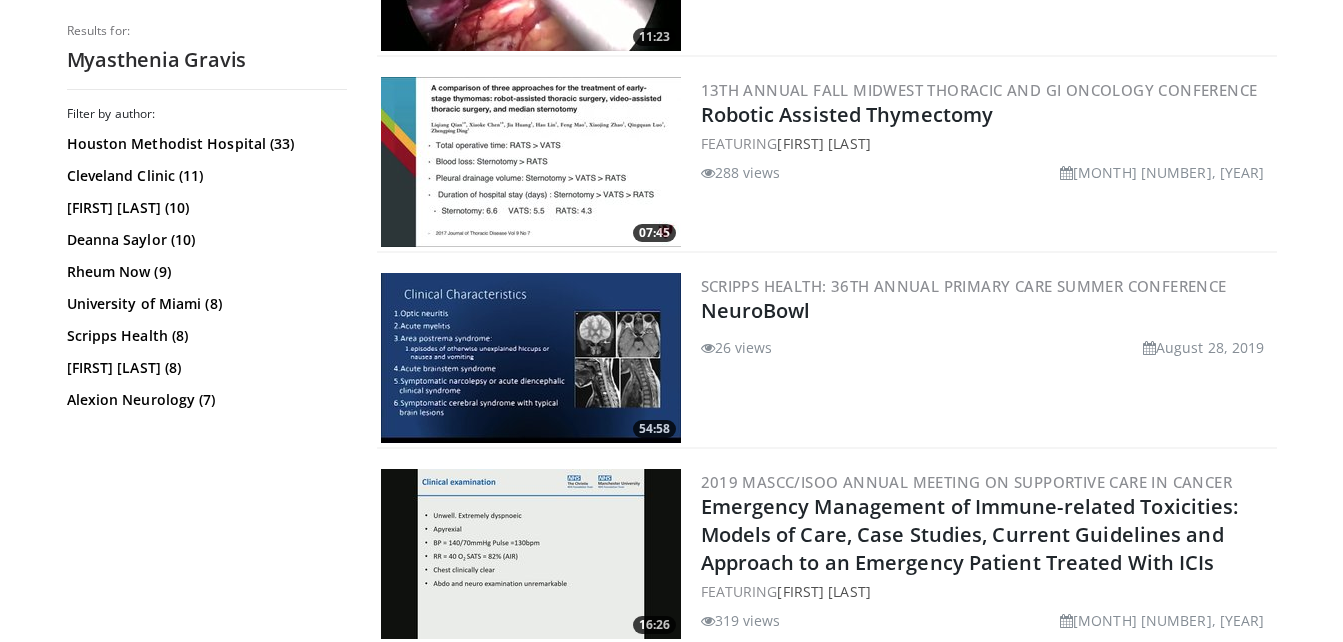 scroll, scrollTop: 0, scrollLeft: 0, axis: both 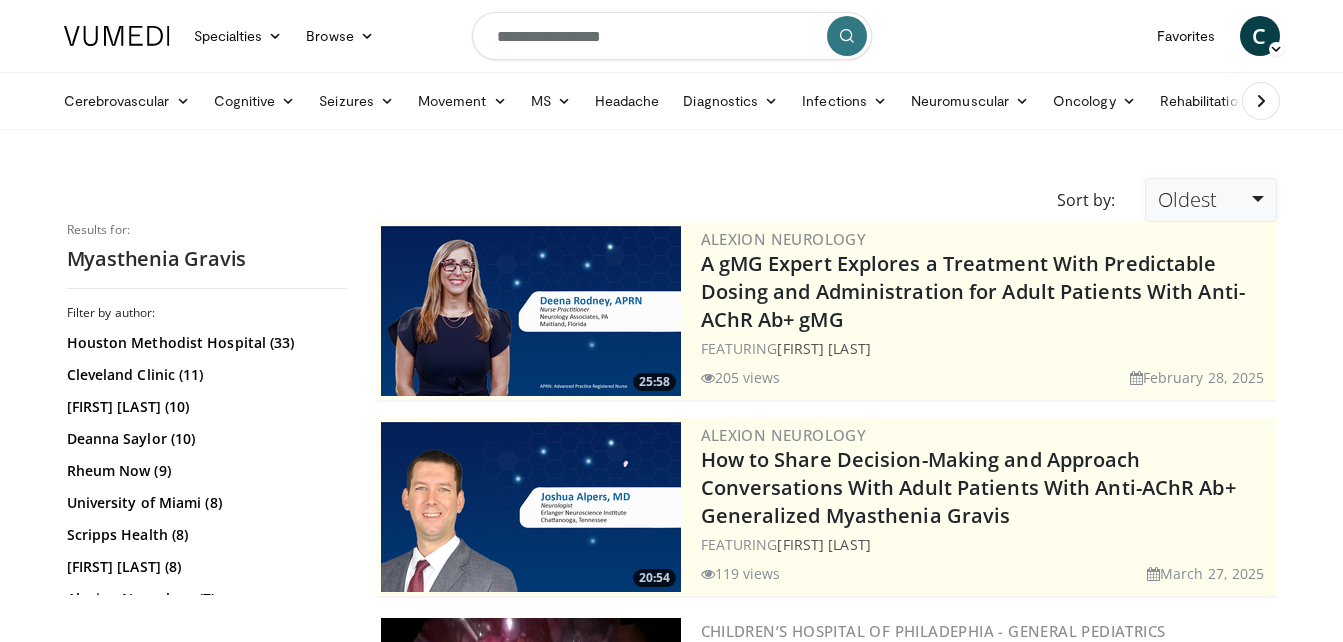 click on "Oldest" at bounding box center [1187, 199] 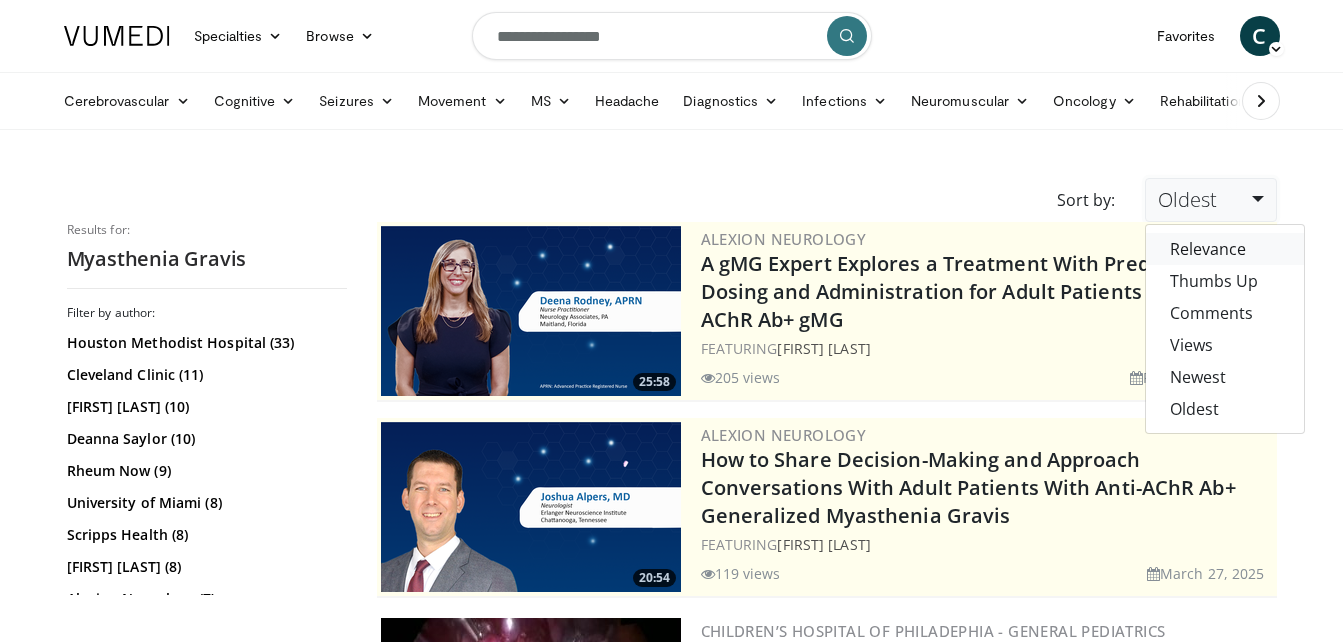 click on "Relevance" at bounding box center [1225, 249] 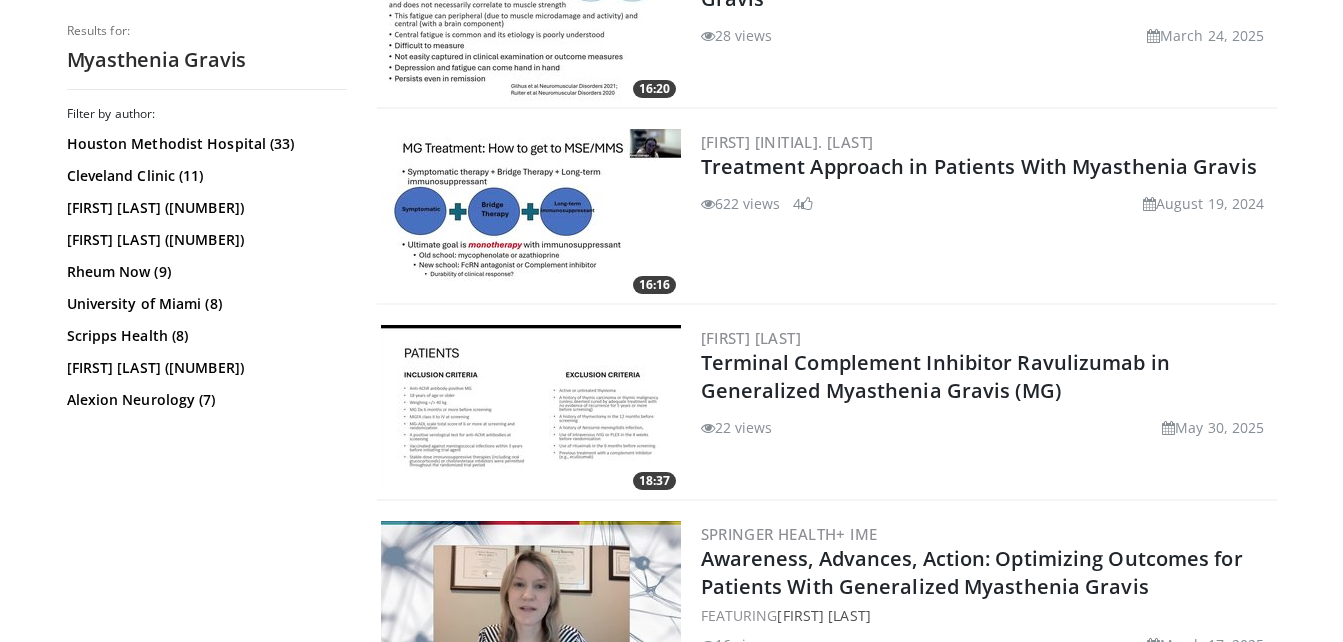 scroll, scrollTop: 1666, scrollLeft: 0, axis: vertical 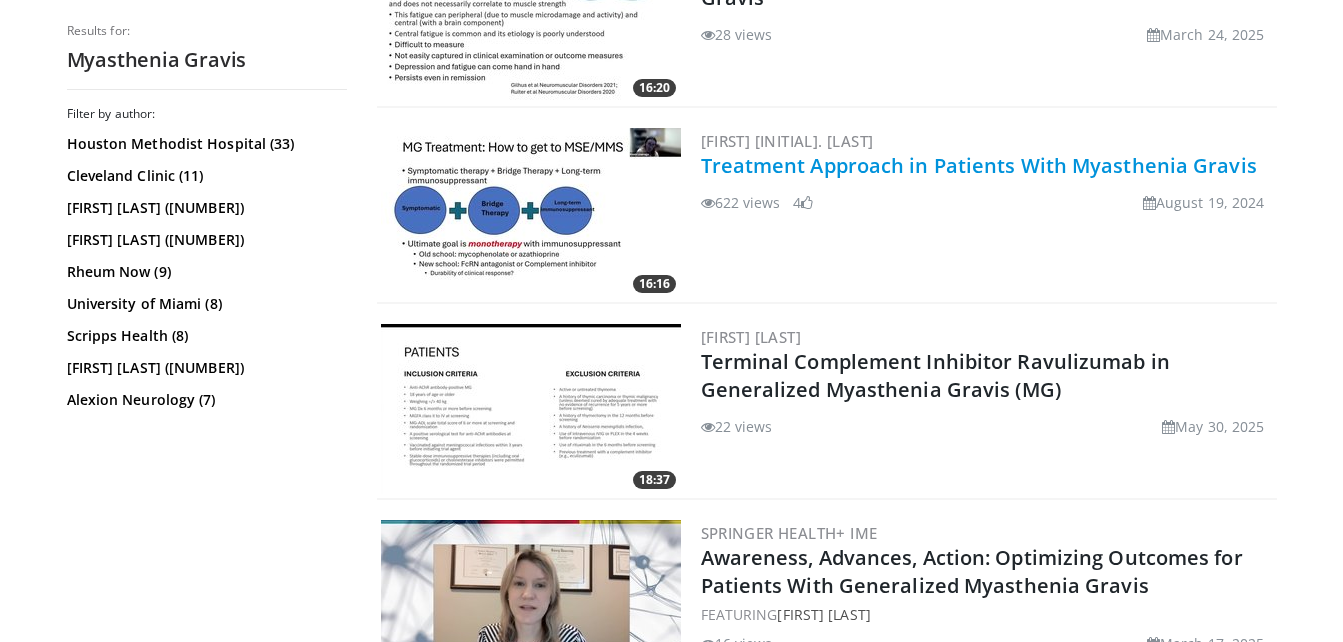 click on "Treatment Approach in Patients With Myasthenia Gravis" at bounding box center [979, 165] 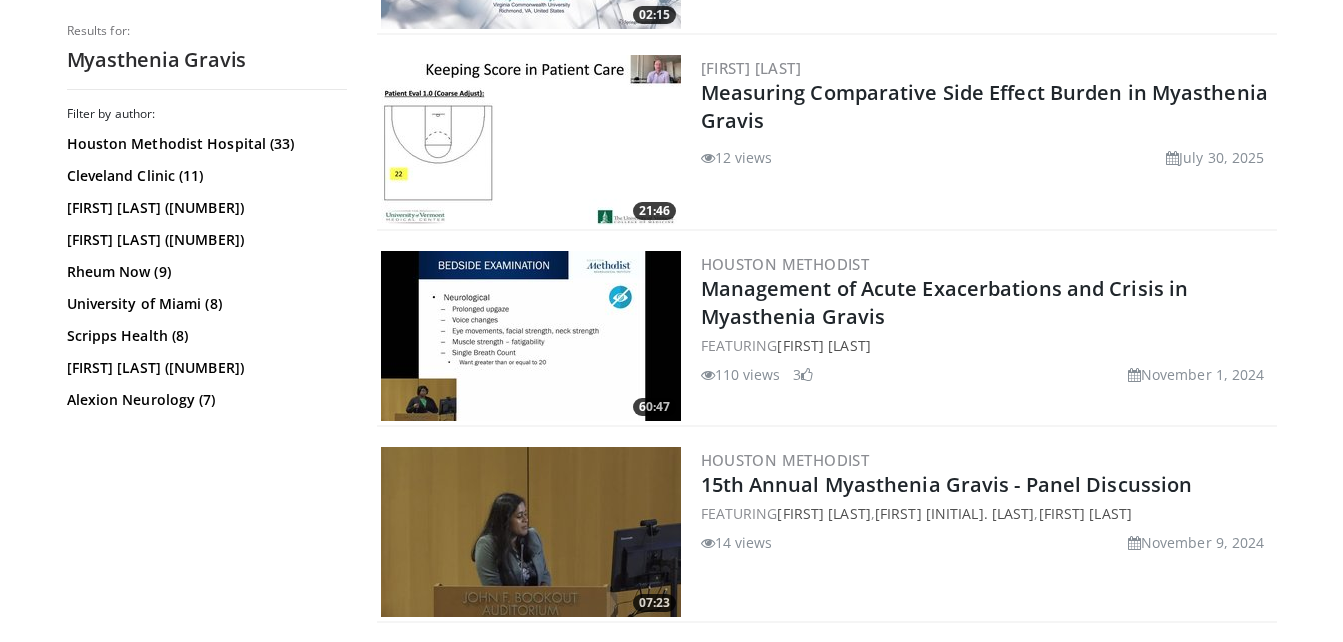 scroll, scrollTop: 2329, scrollLeft: 0, axis: vertical 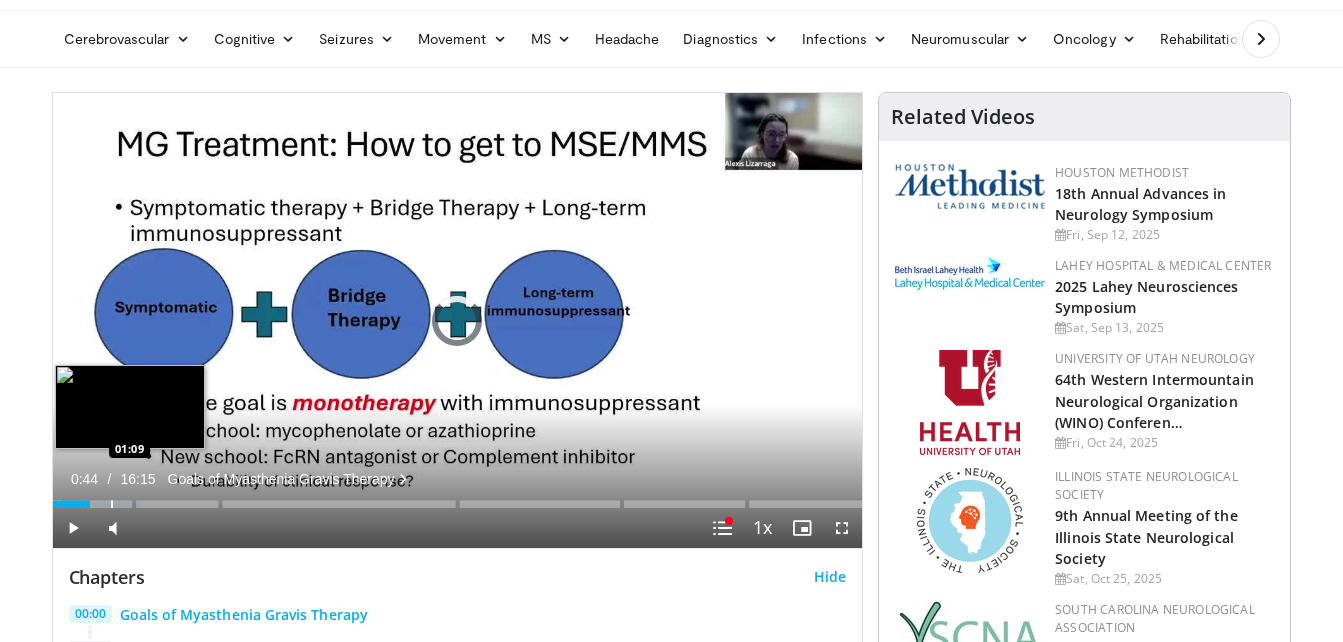 click at bounding box center (112, 504) 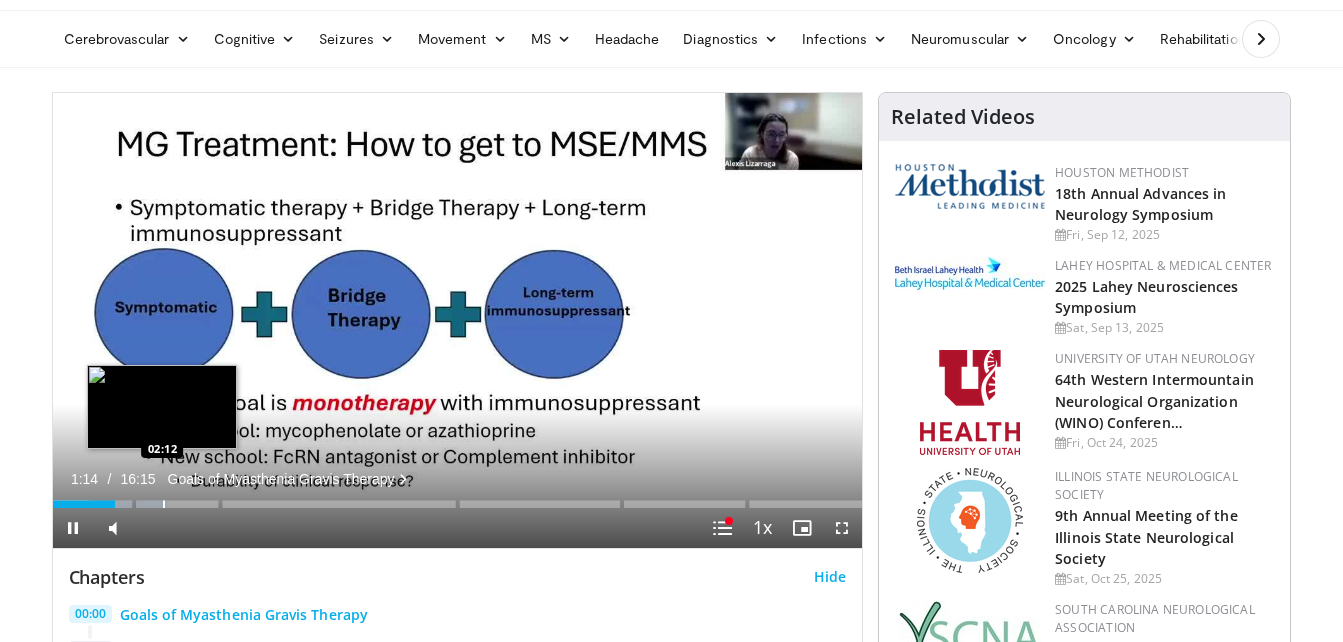click at bounding box center (164, 504) 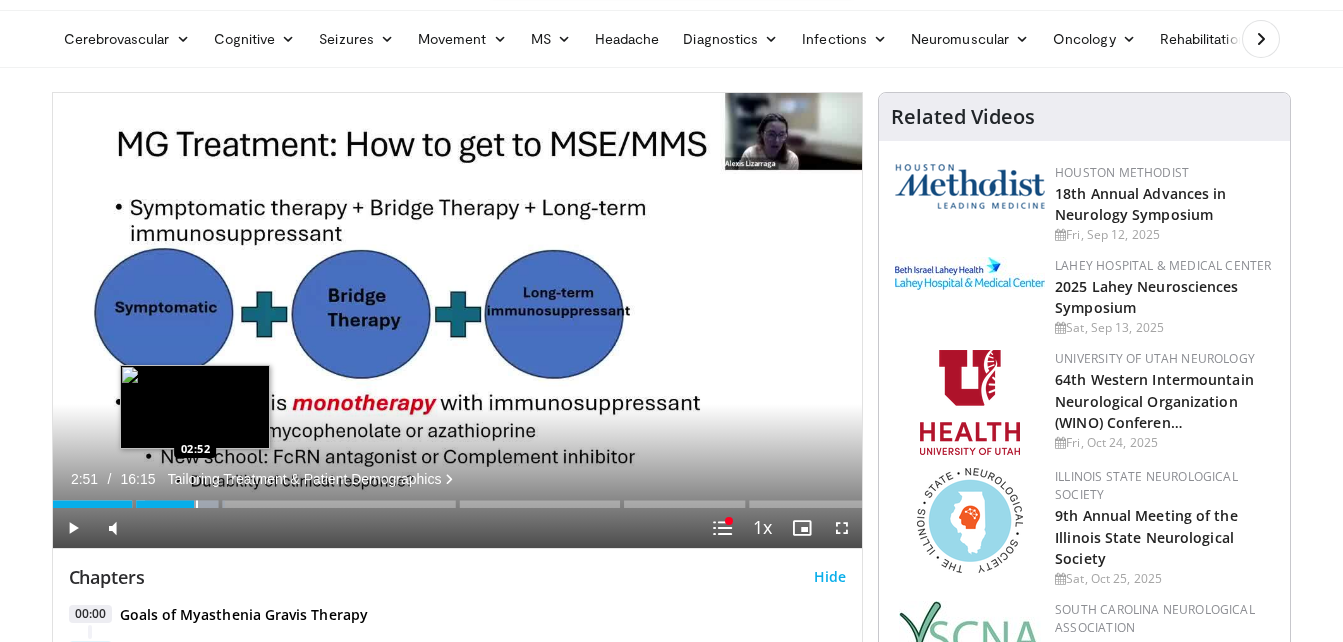 click at bounding box center (197, 504) 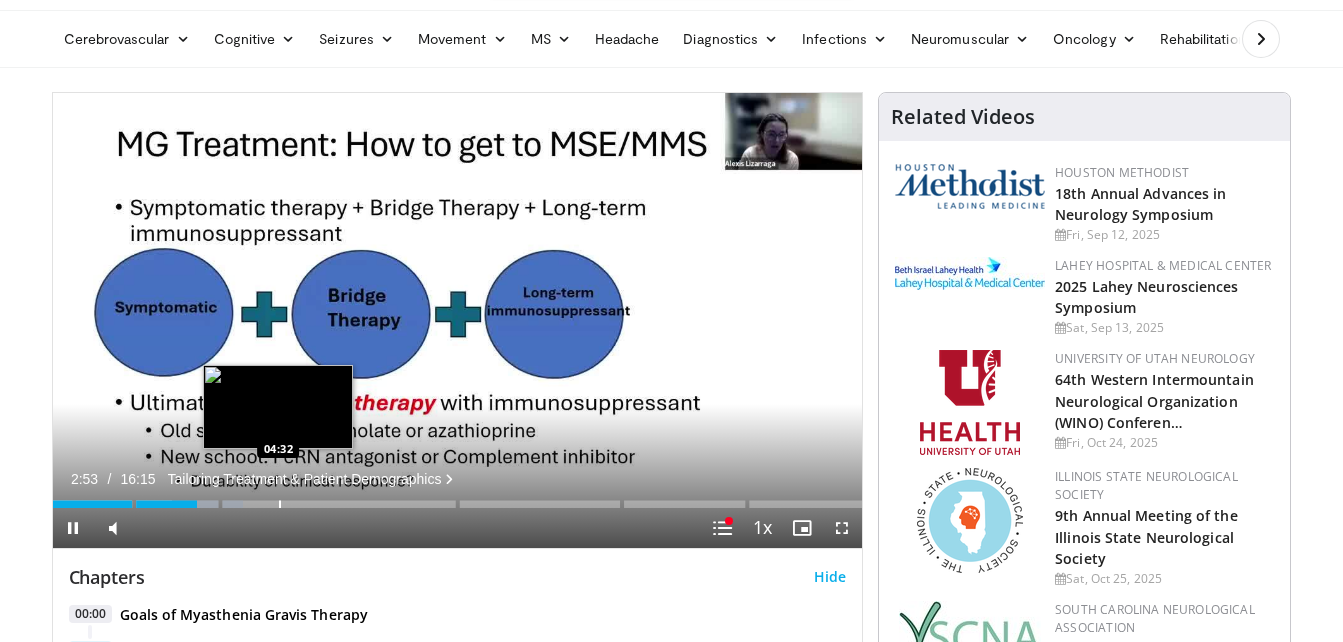 click on "Loaded :  23.57% 02:53 04:32" at bounding box center [458, 498] 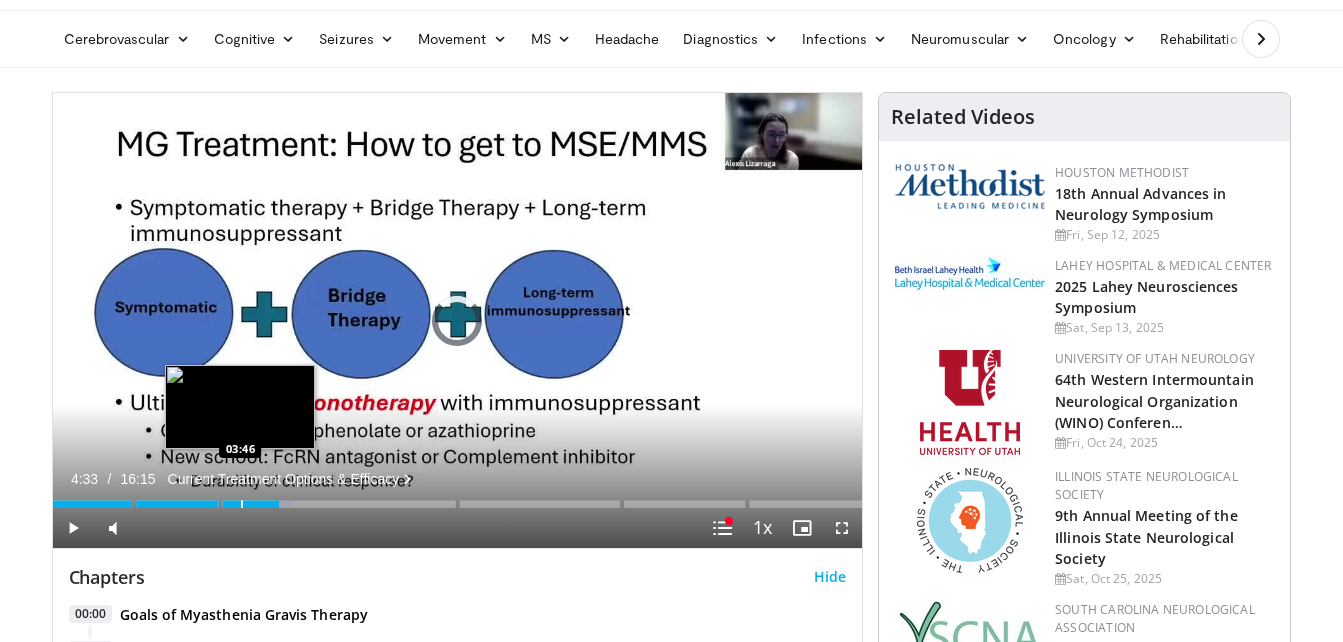 click on "Loaded :  29.72% 04:33 03:46" at bounding box center (458, 498) 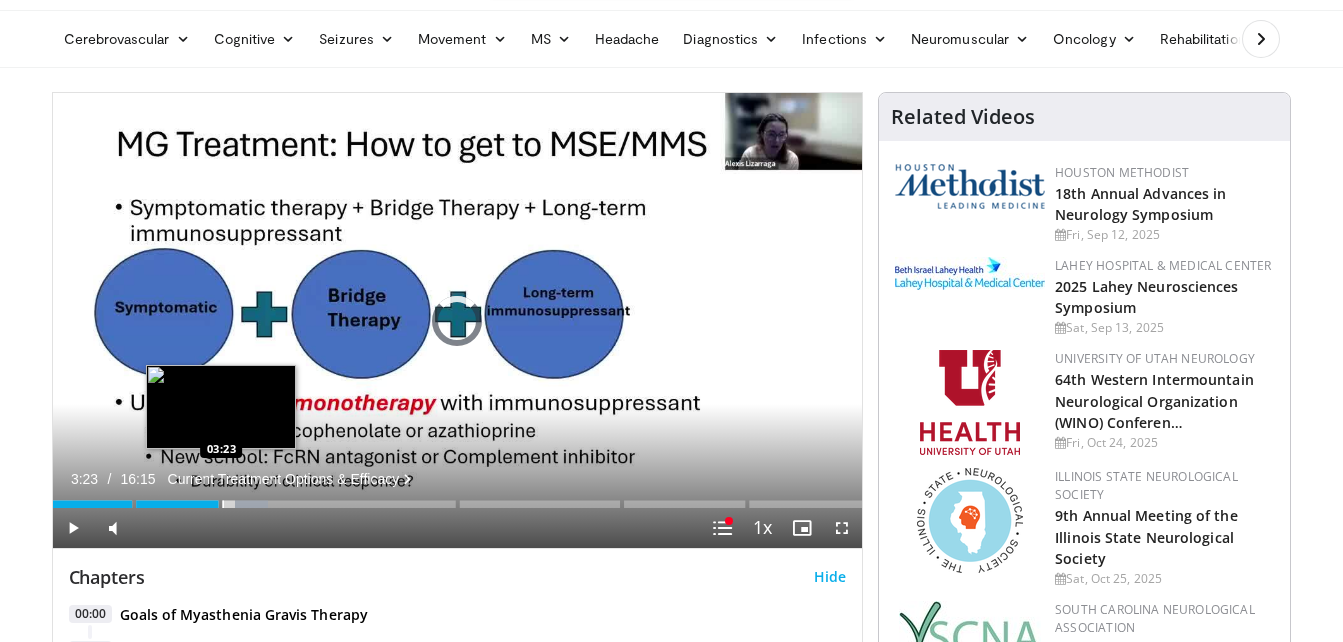 click on "Loaded :  26.64% 03:23 03:23" at bounding box center (458, 498) 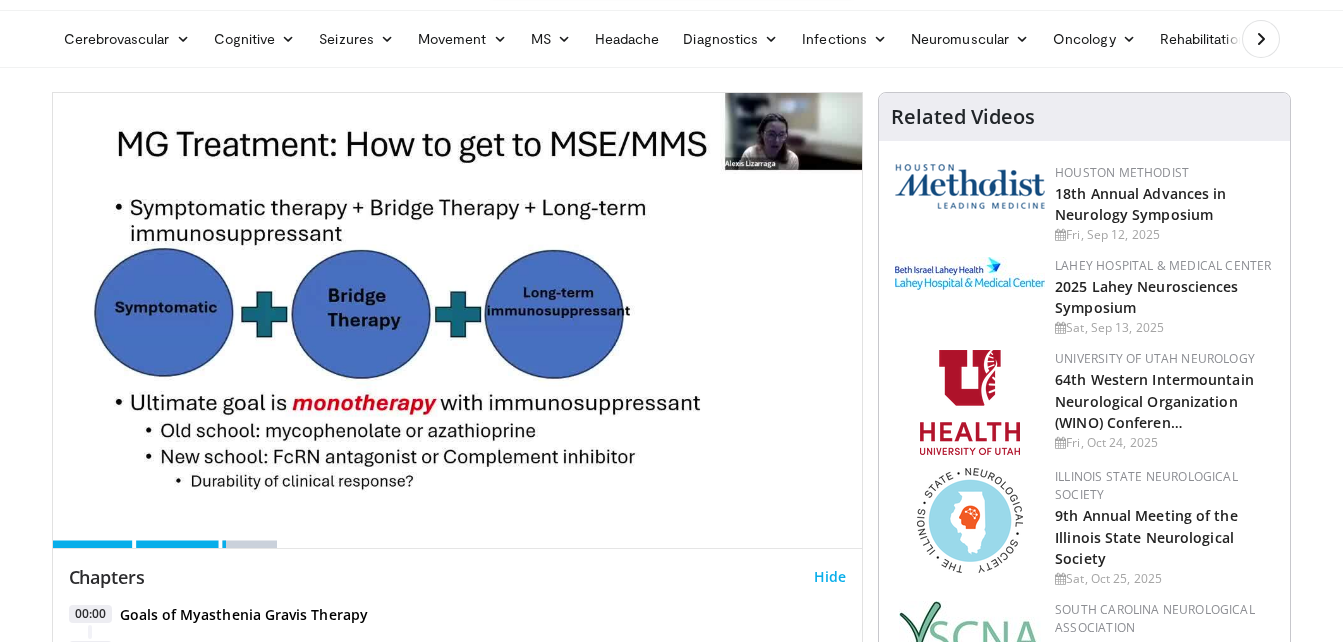 click on "**********" at bounding box center [458, 321] 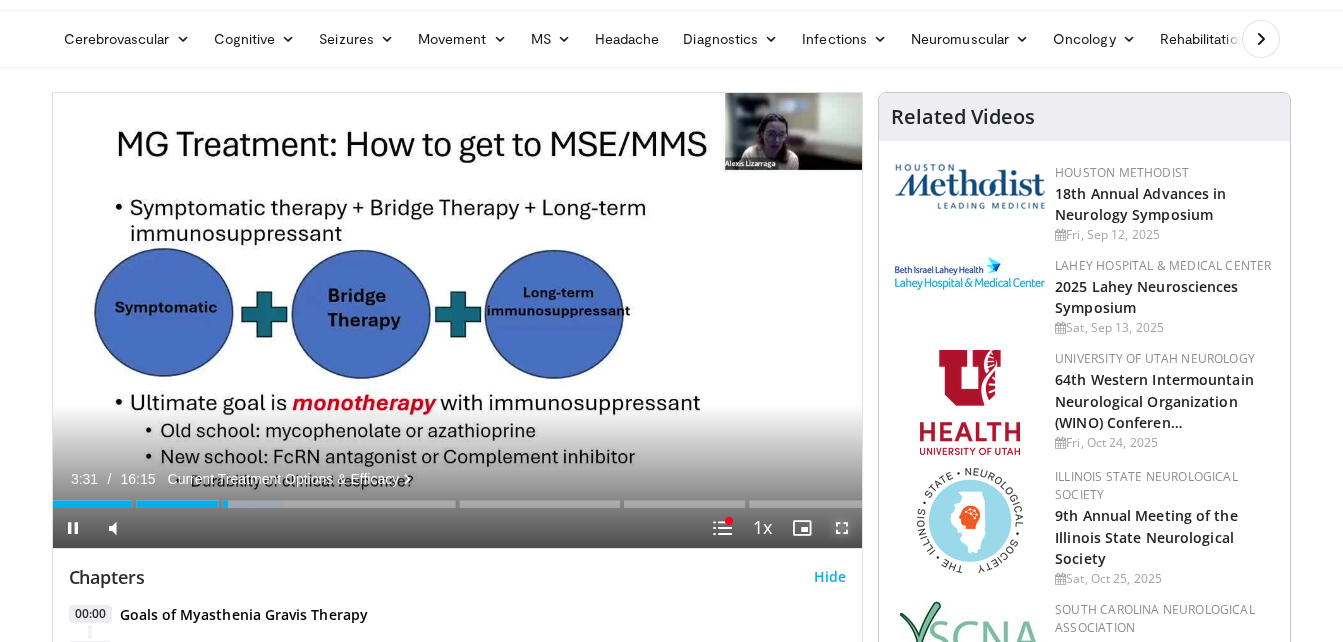 click at bounding box center (842, 528) 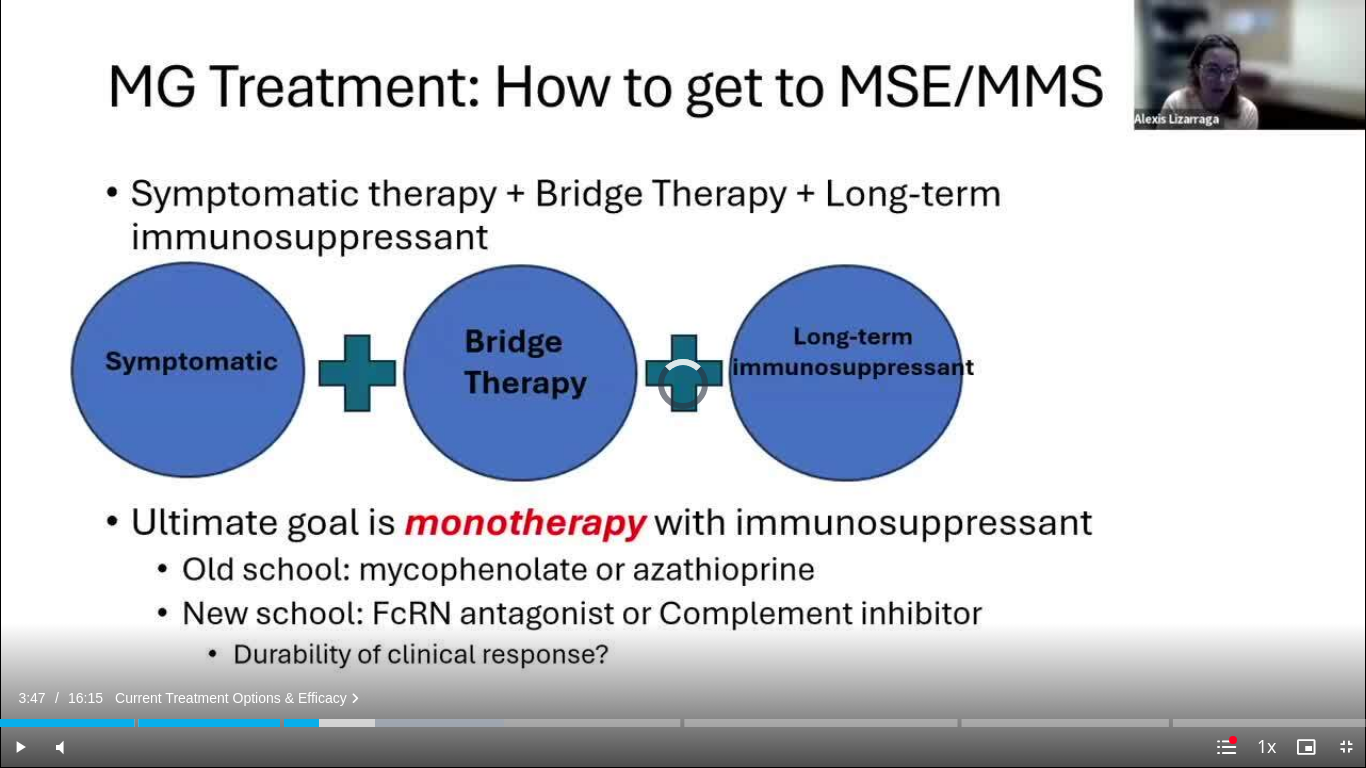 click at bounding box center [320, 723] 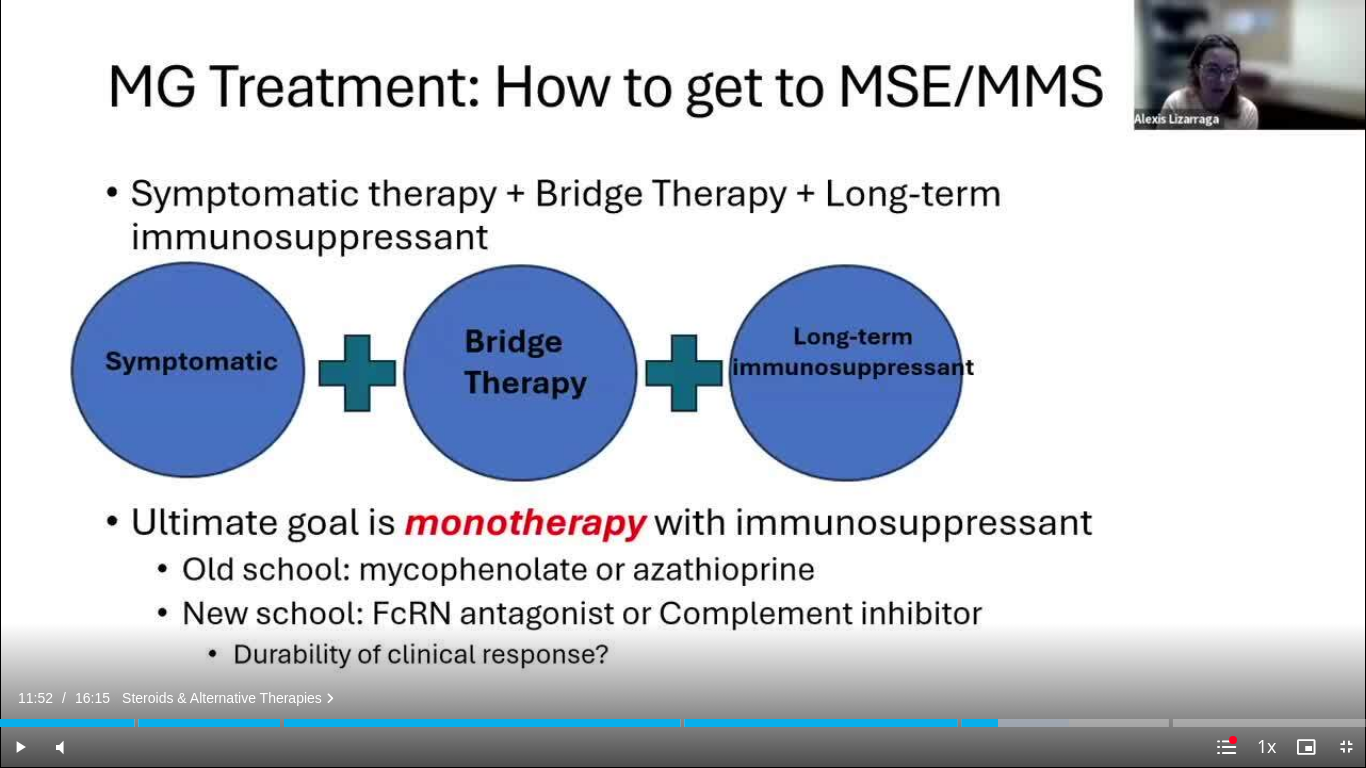 click at bounding box center [0, 0] 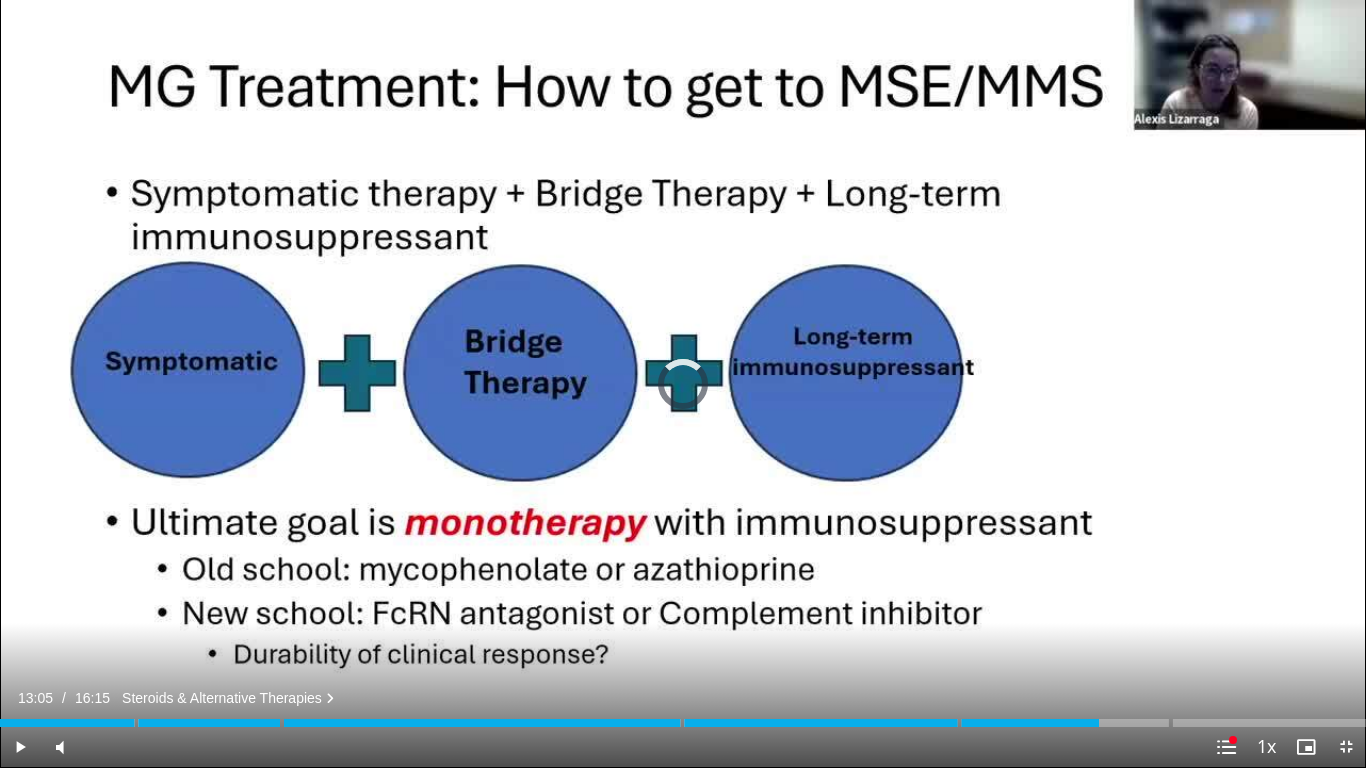 click at bounding box center [0, 0] 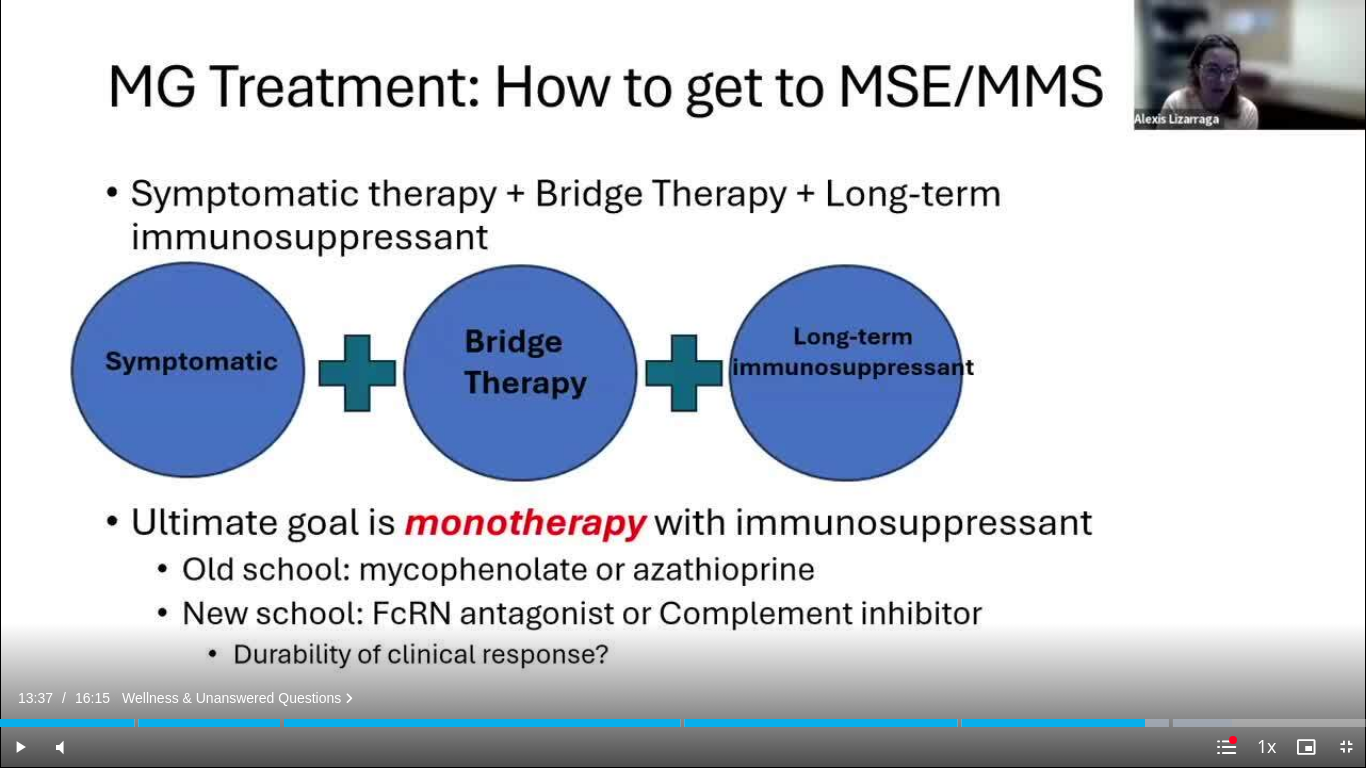click at bounding box center [0, 0] 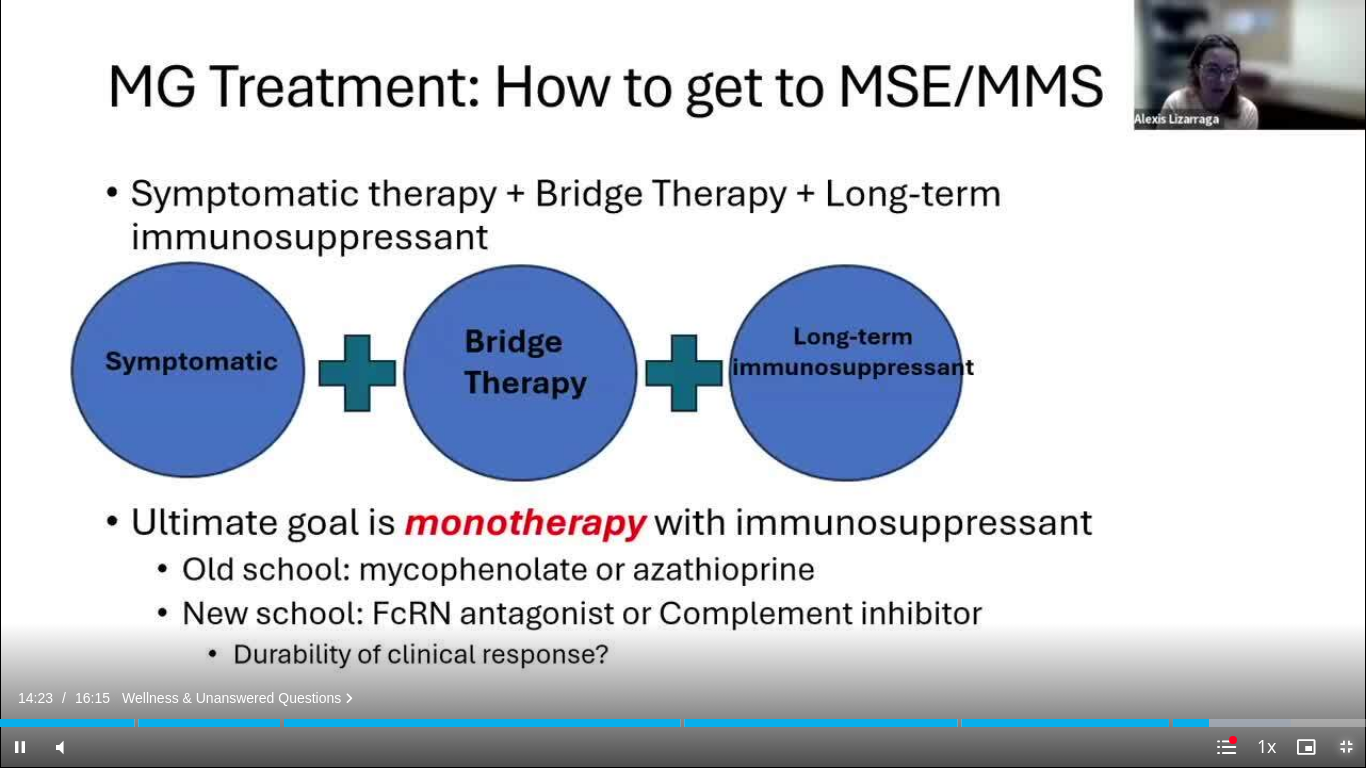 click at bounding box center [1346, 747] 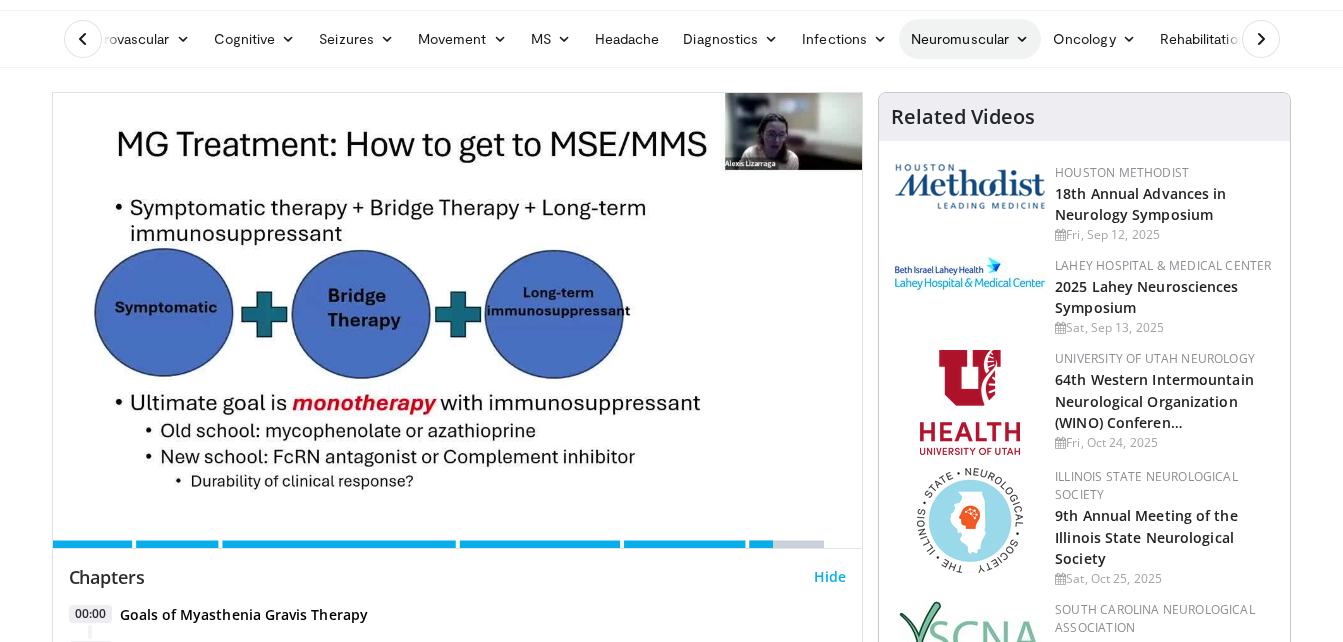 click on "Neuromuscular" at bounding box center (970, 39) 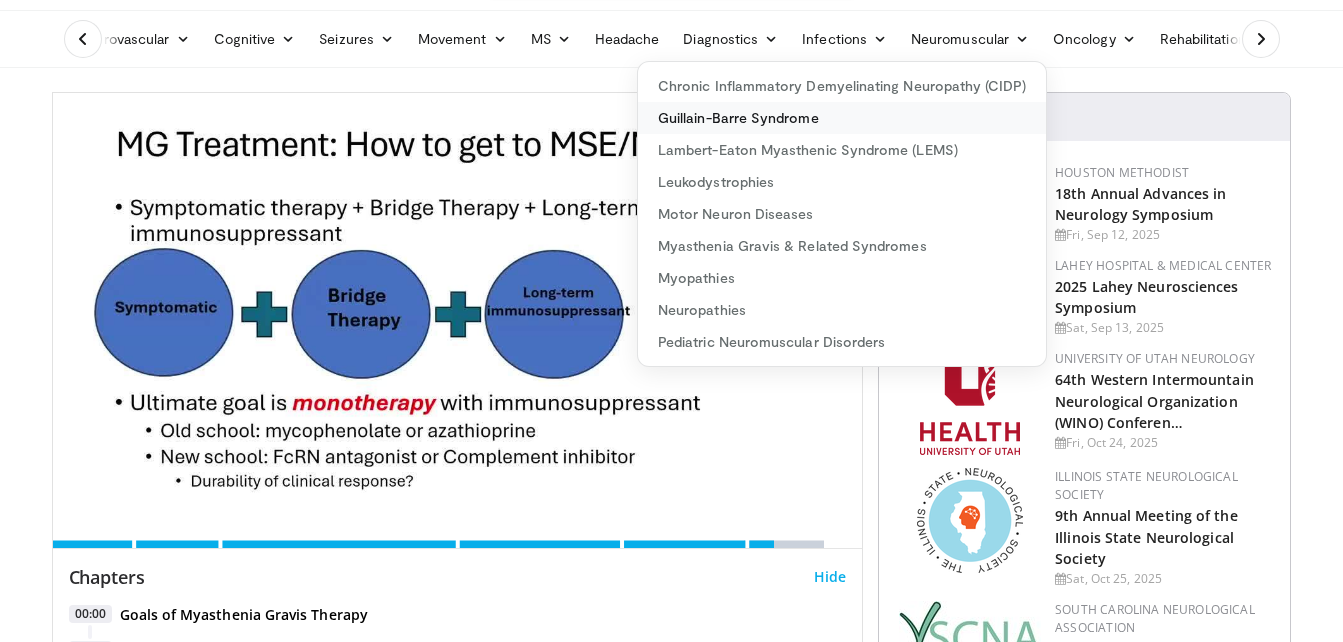 click on "Guillain-Barre Syndrome" at bounding box center (842, 118) 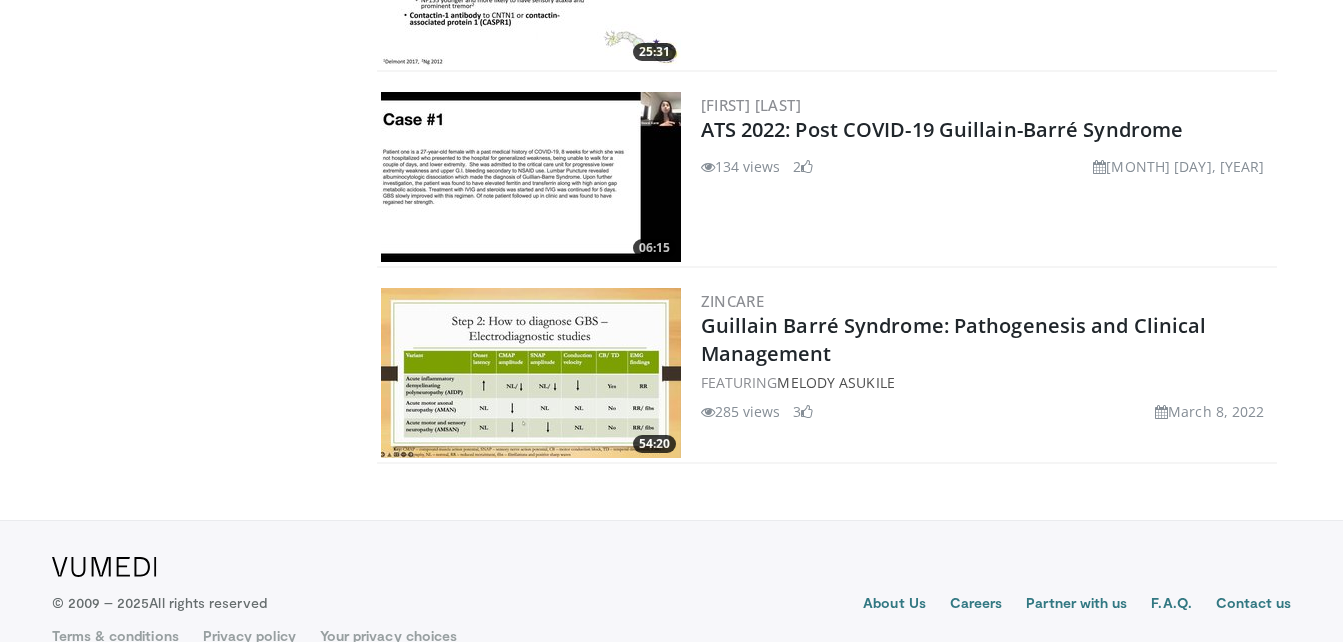 scroll, scrollTop: 2522, scrollLeft: 0, axis: vertical 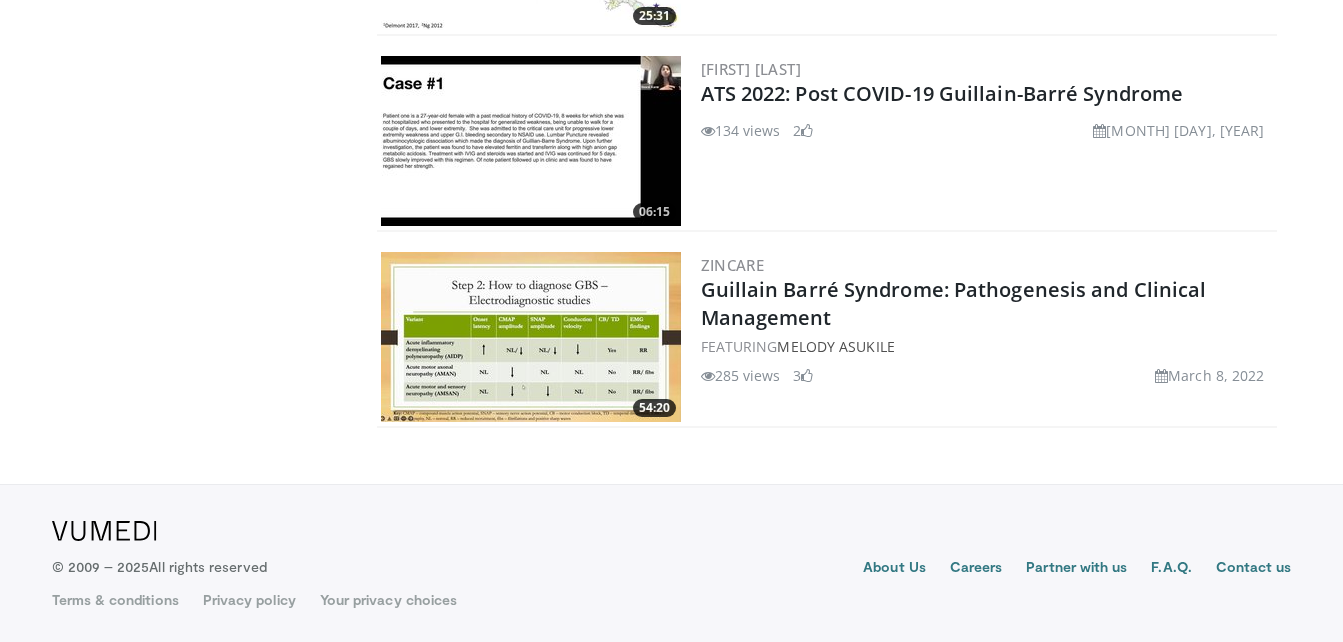 click at bounding box center [531, 337] 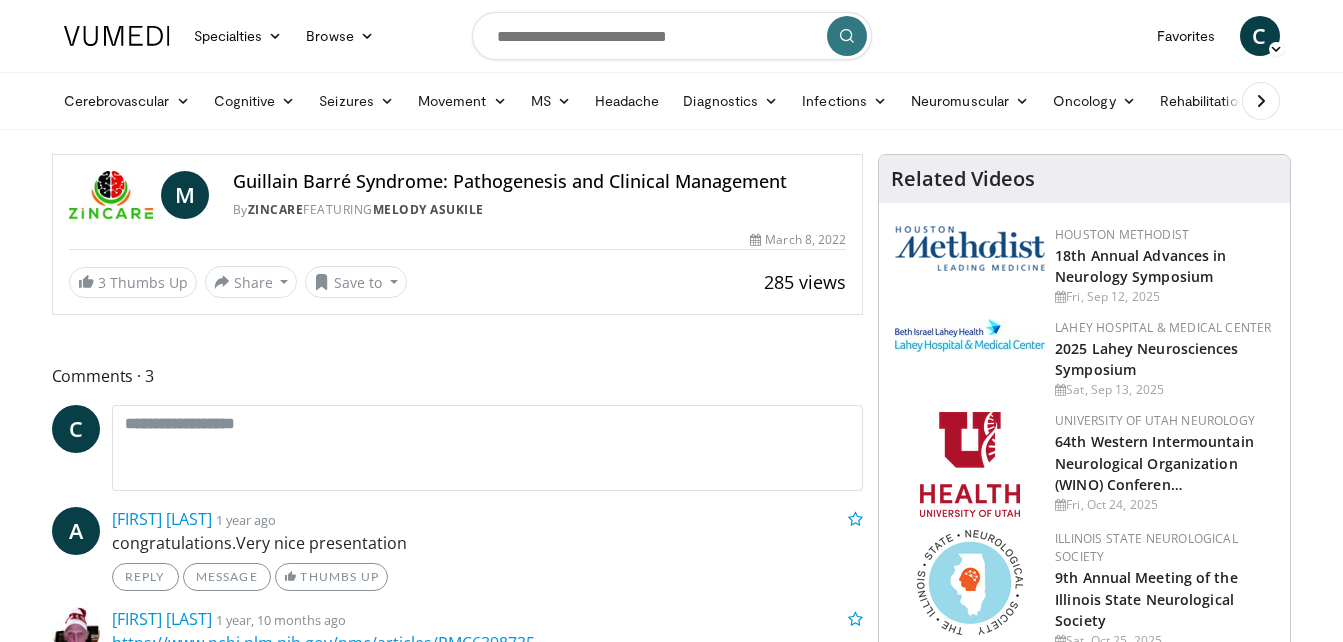 scroll, scrollTop: 0, scrollLeft: 0, axis: both 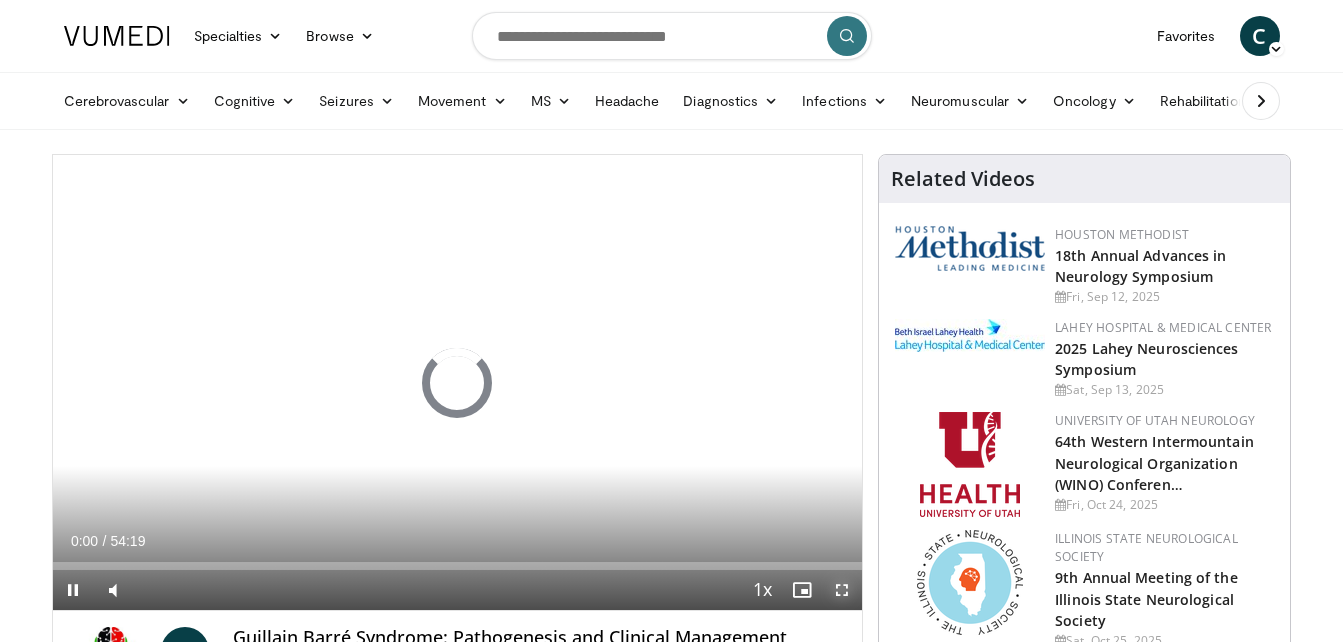 click at bounding box center [842, 590] 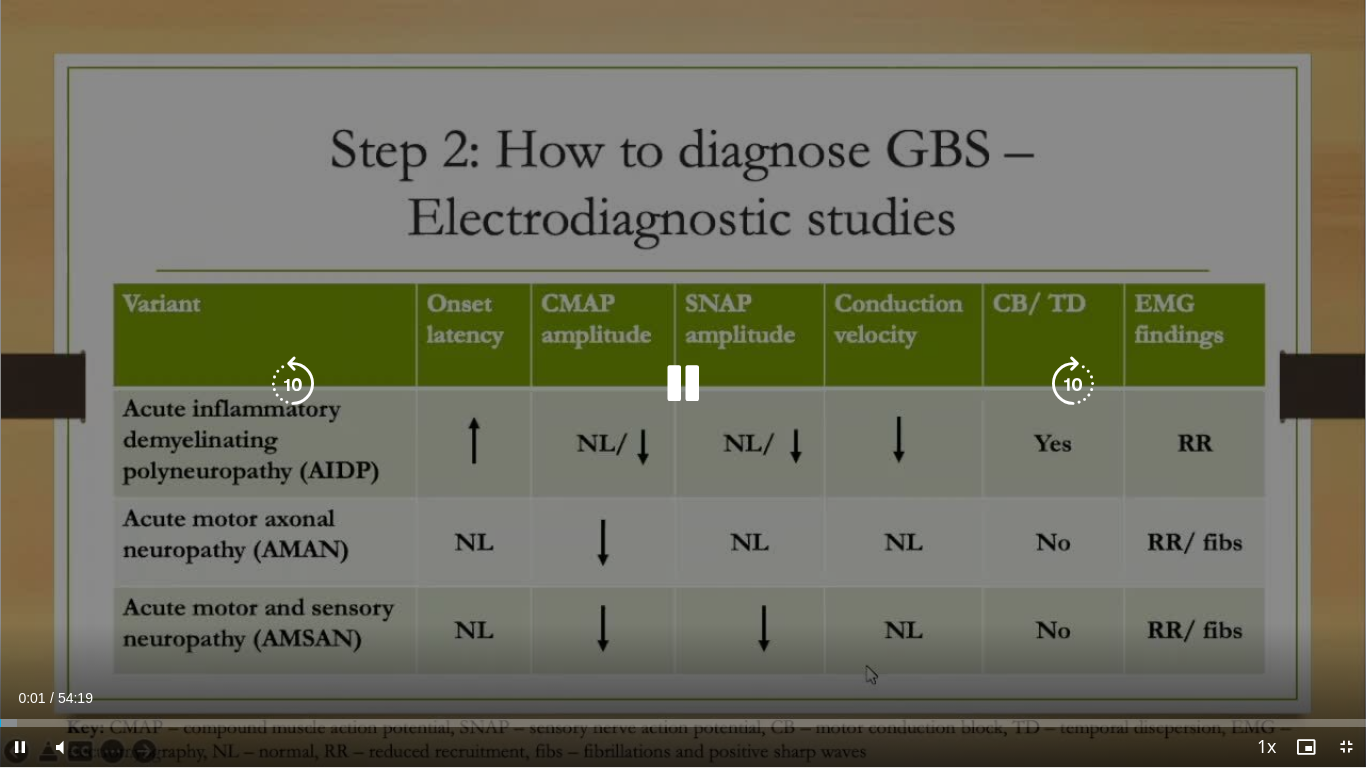 click at bounding box center [683, 384] 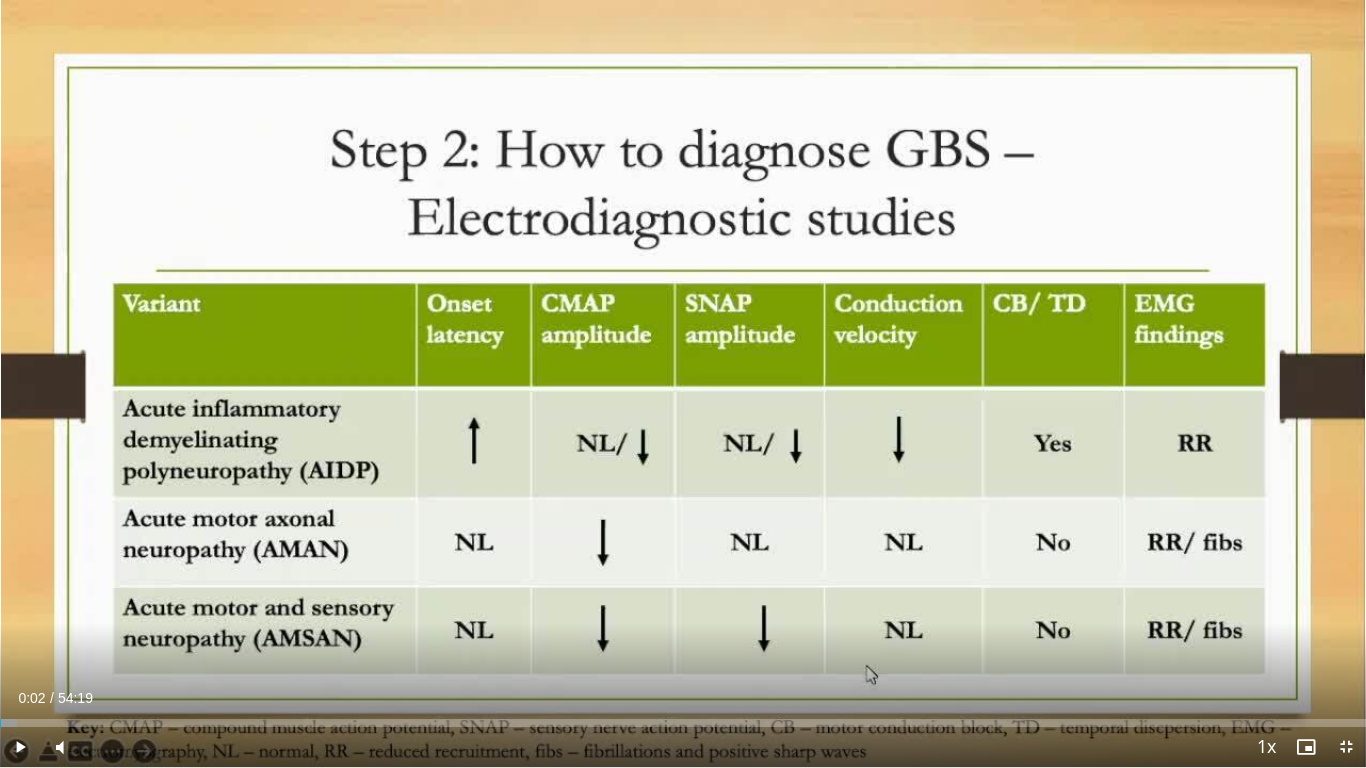 type 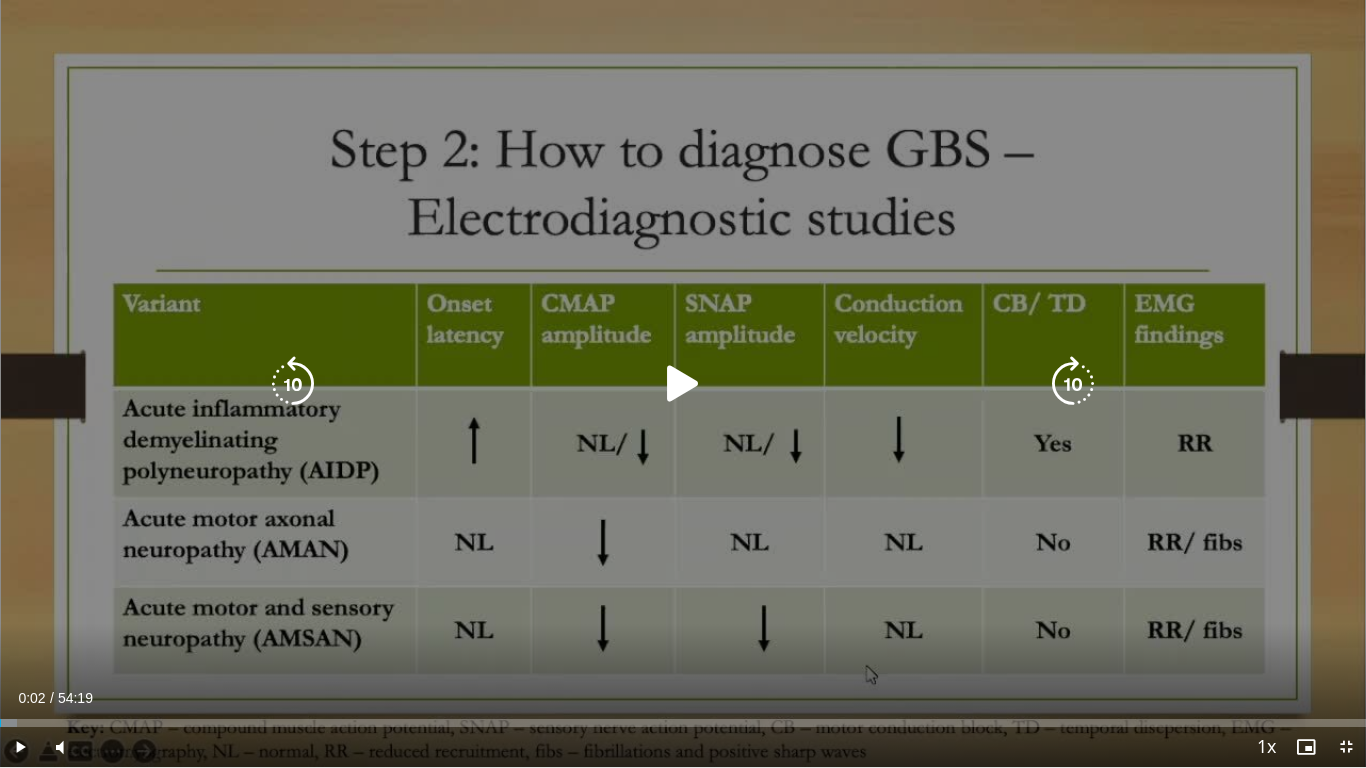 click on "10 seconds
Tap to unmute" at bounding box center (683, 383) 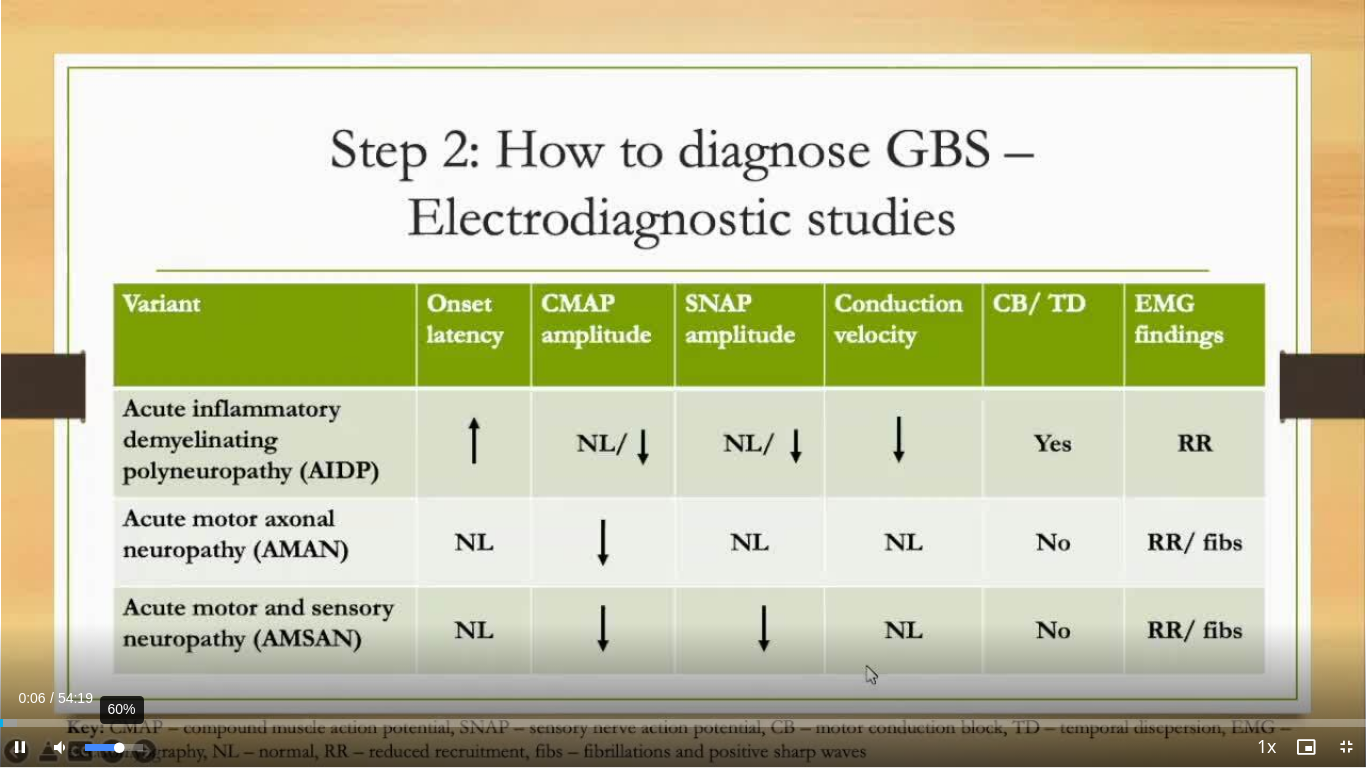 click on "60%" at bounding box center (113, 747) 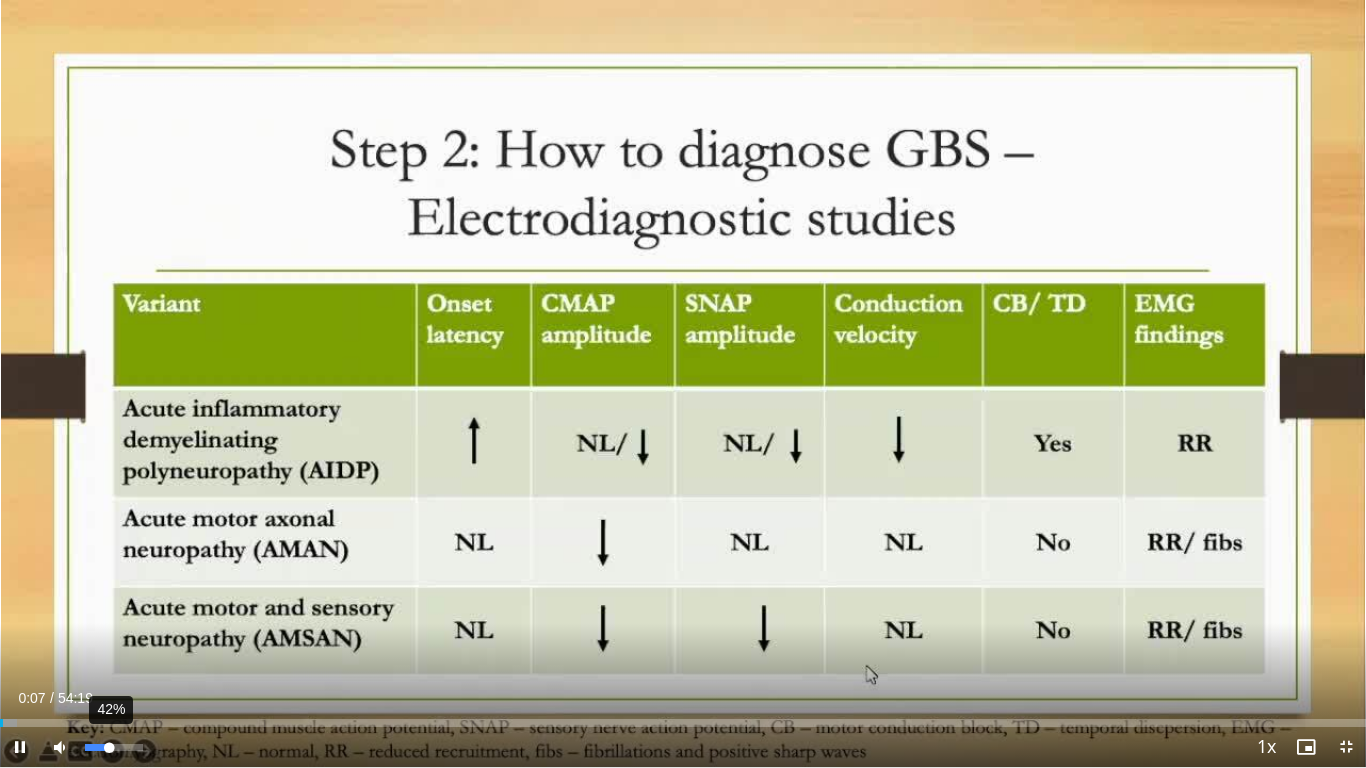 click on "42%" at bounding box center (113, 747) 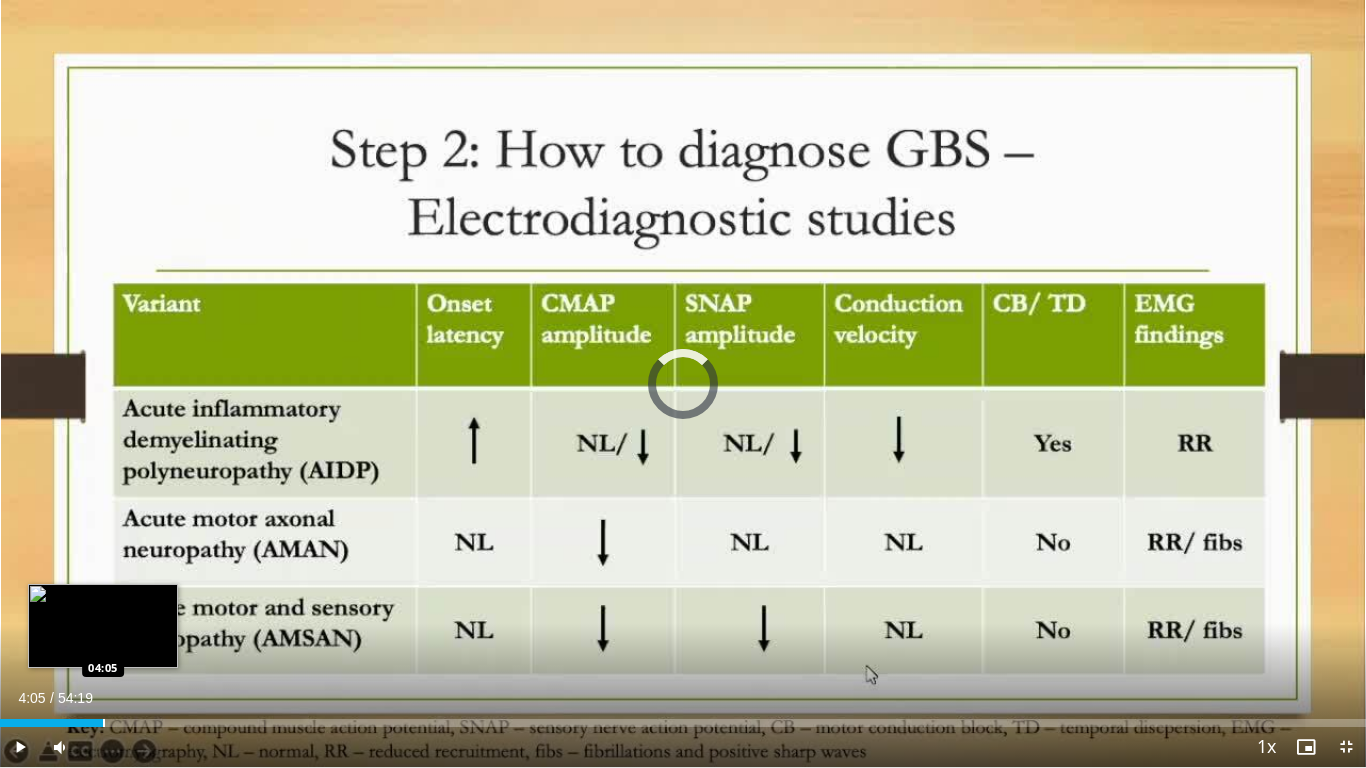 click on "Loaded :  3.95% 01:04 04:05" at bounding box center [683, 717] 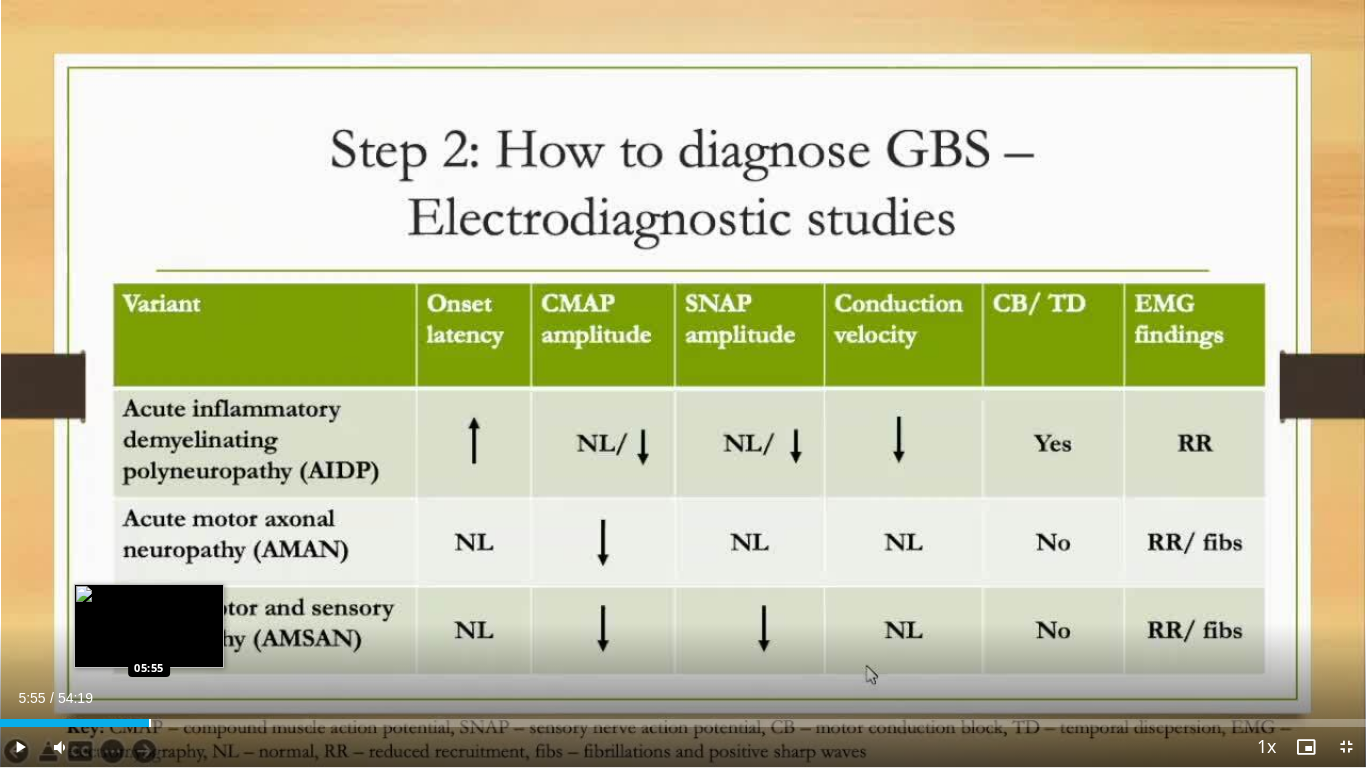 click at bounding box center [150, 723] 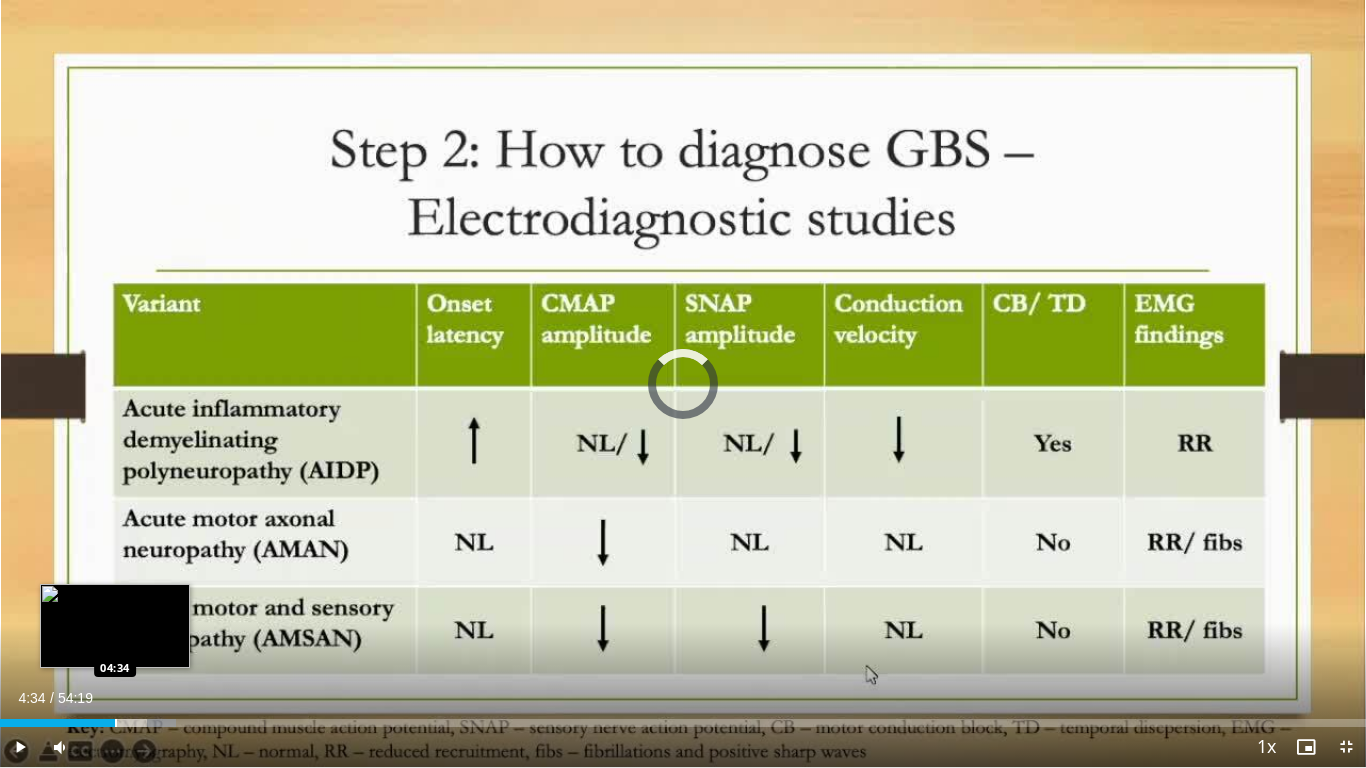 click at bounding box center [116, 723] 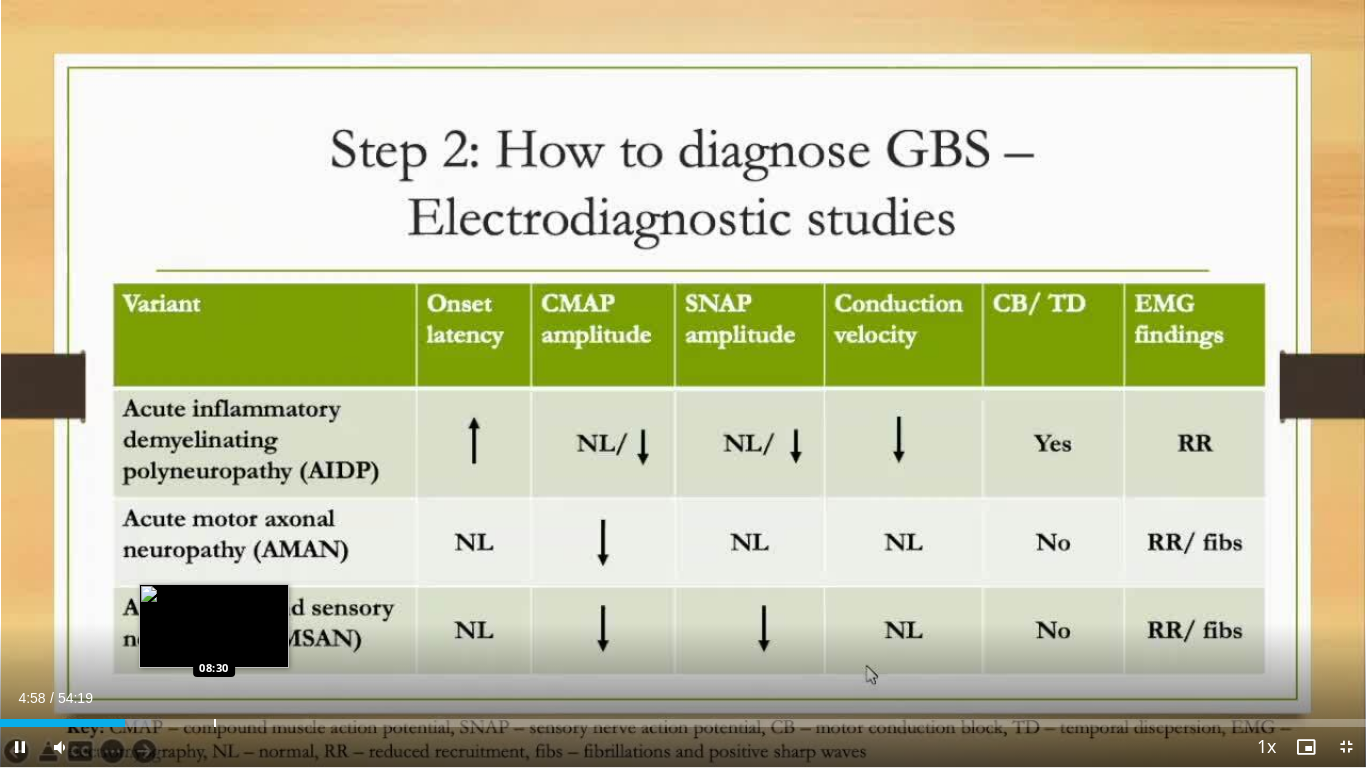 click on "**********" at bounding box center [683, 384] 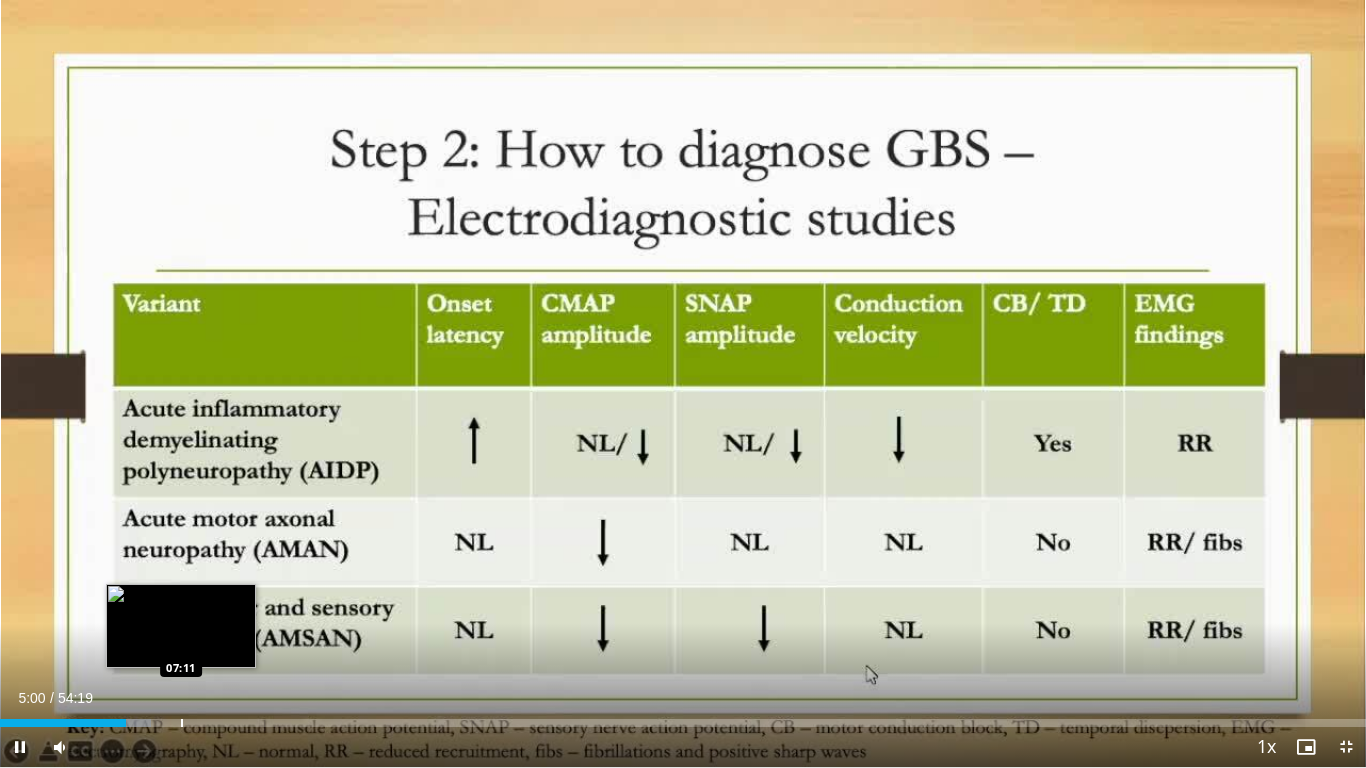 click at bounding box center [182, 723] 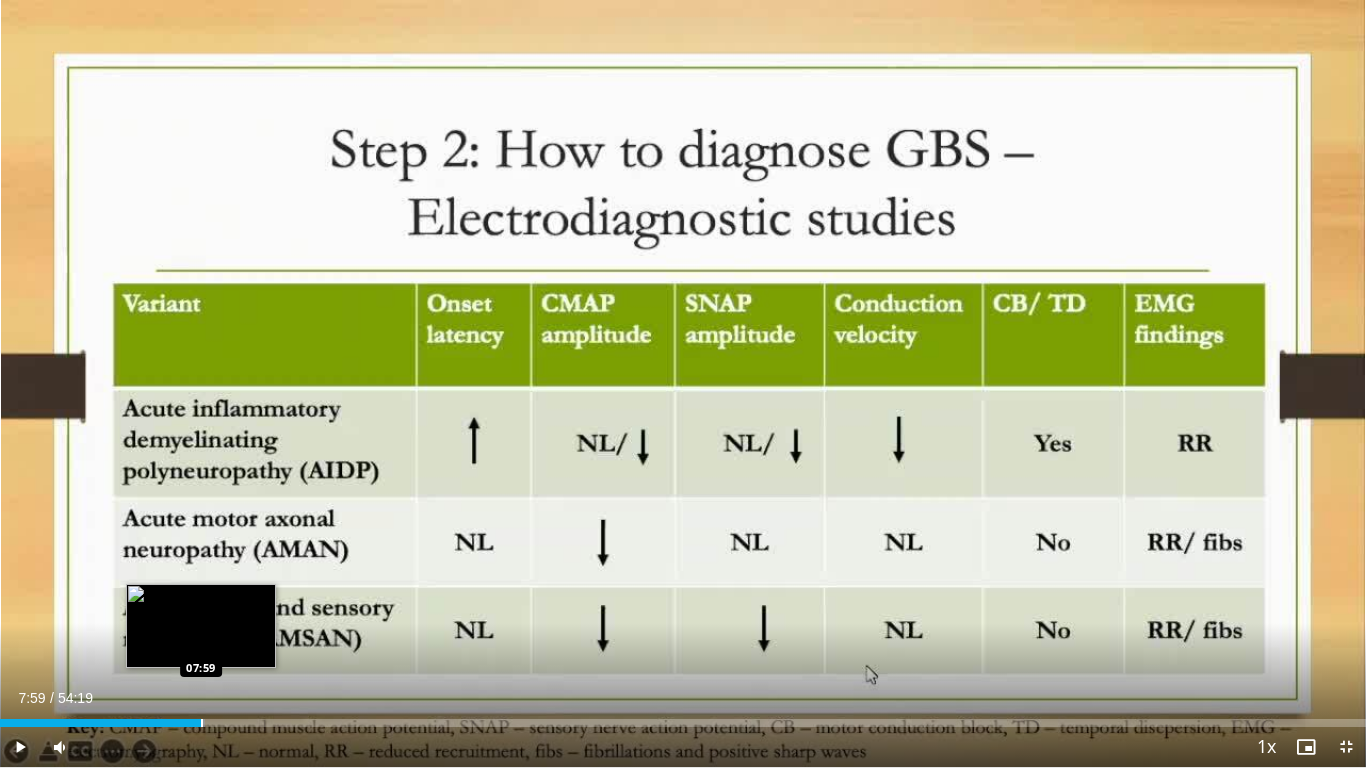 click at bounding box center (202, 723) 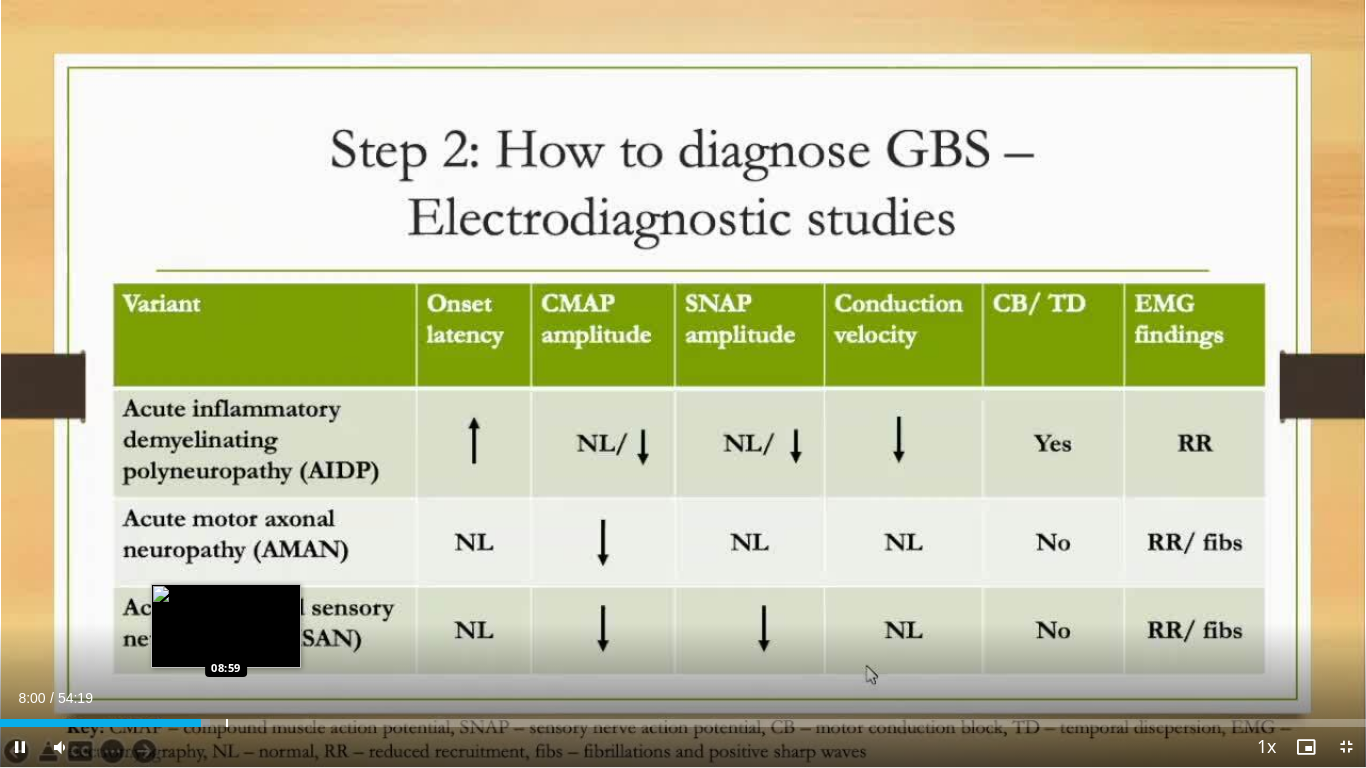 click on "**********" at bounding box center (683, 384) 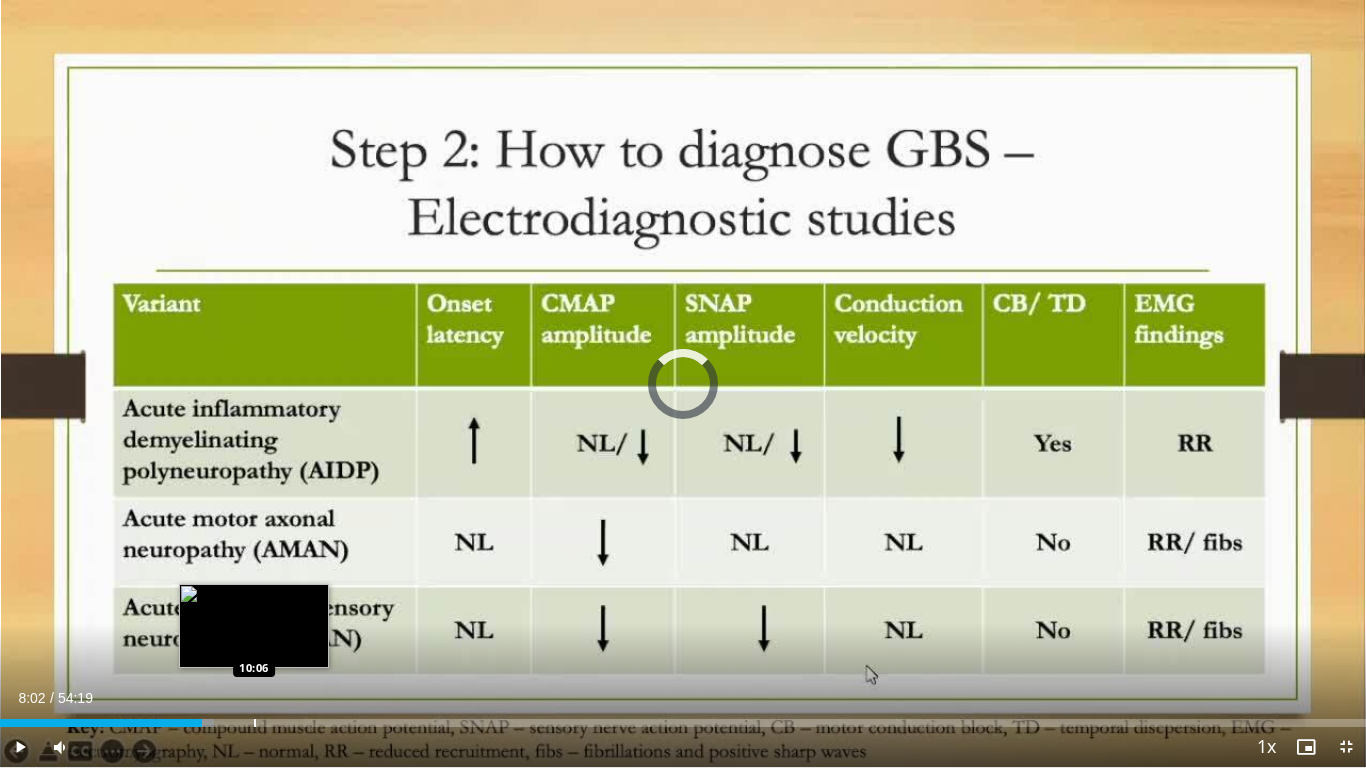 click at bounding box center [255, 723] 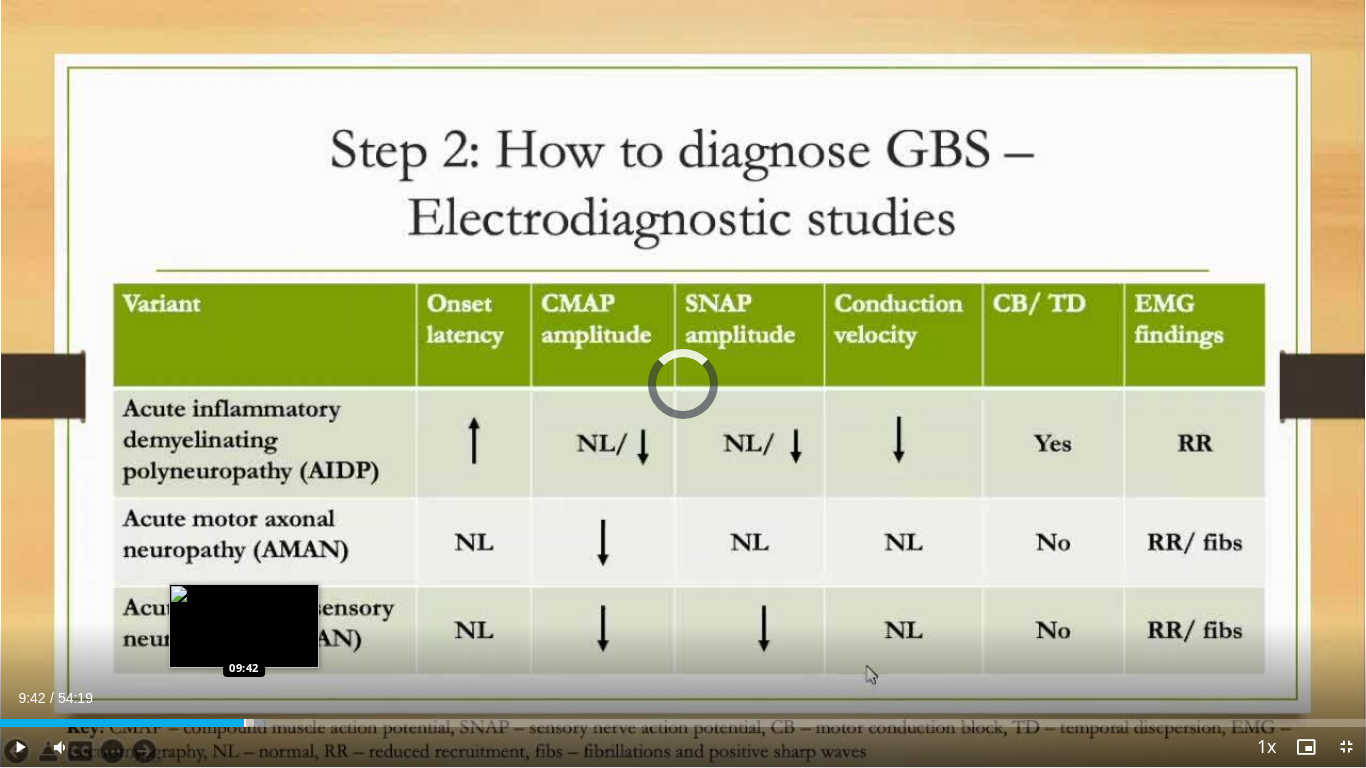 click at bounding box center (245, 723) 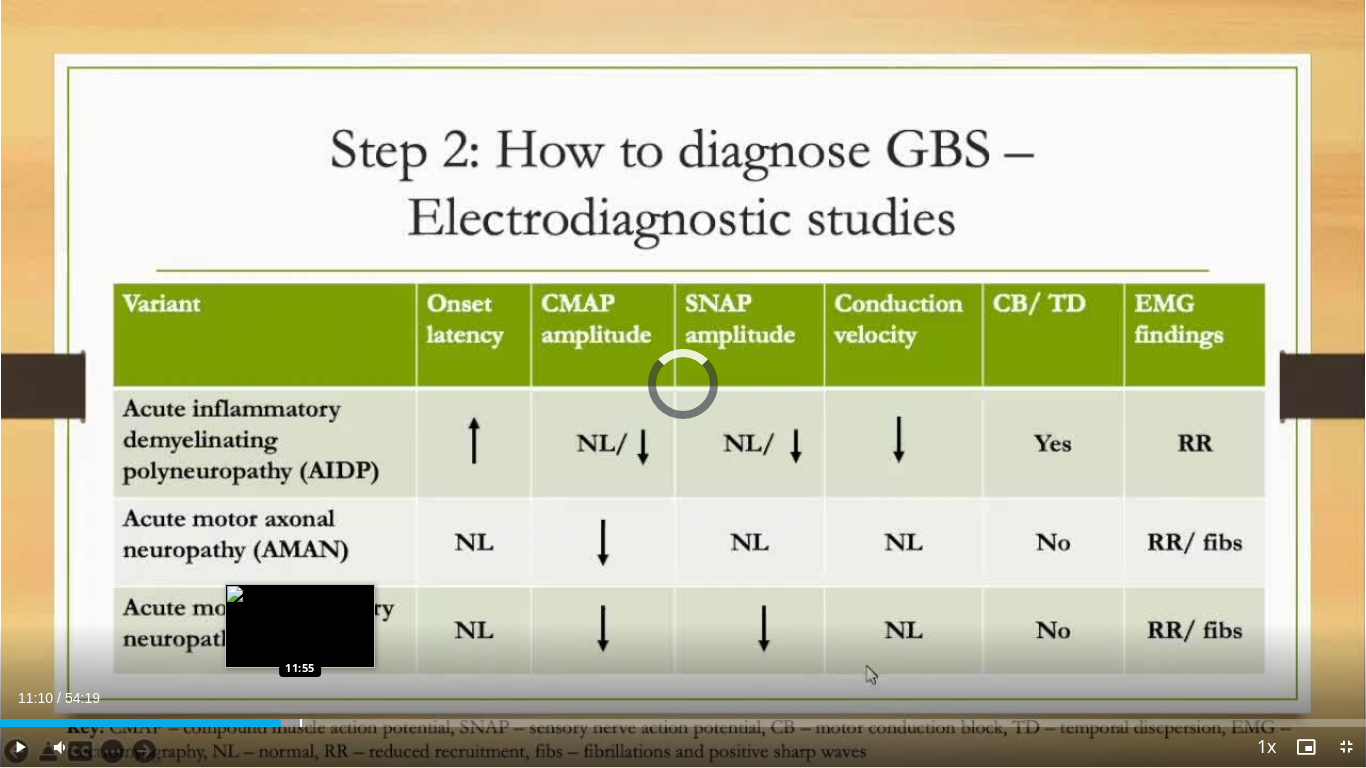 click at bounding box center (301, 723) 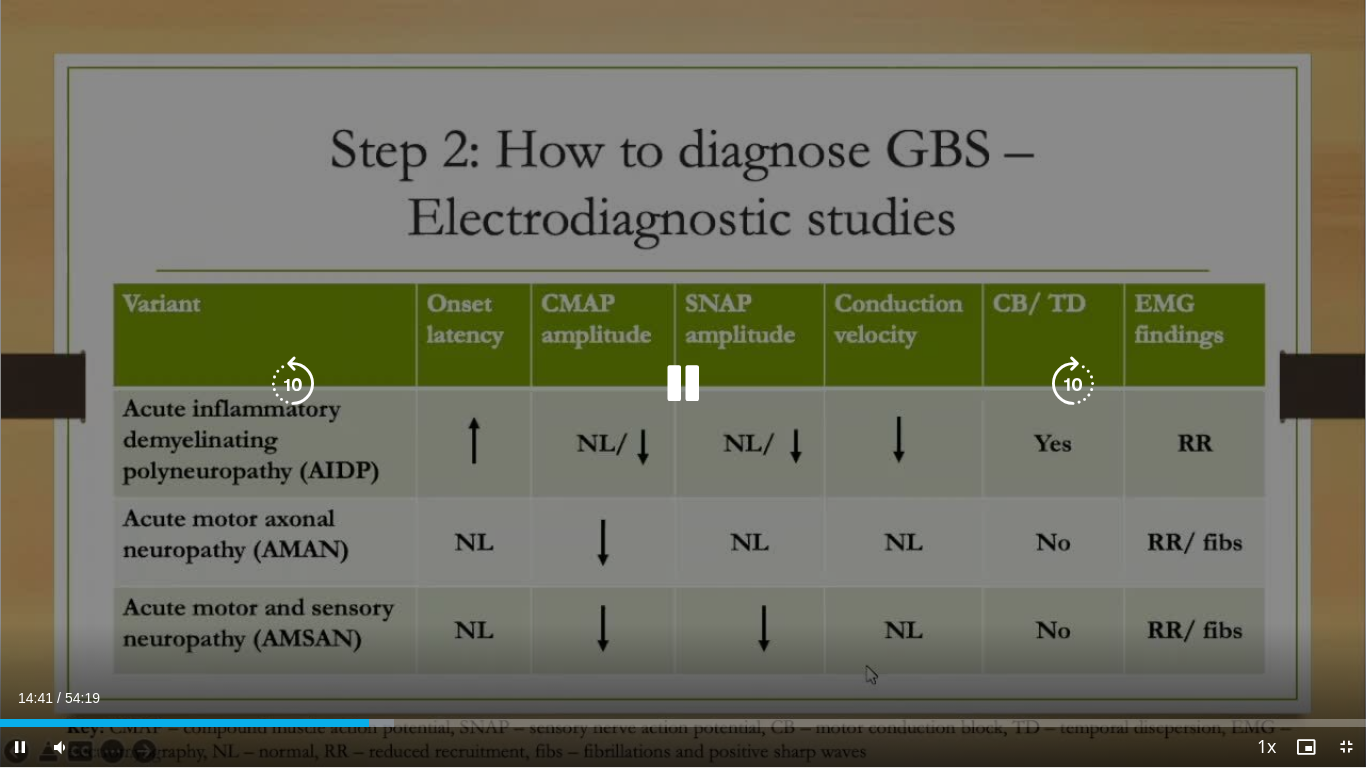 click on "10 seconds
Tap to unmute" at bounding box center (683, 383) 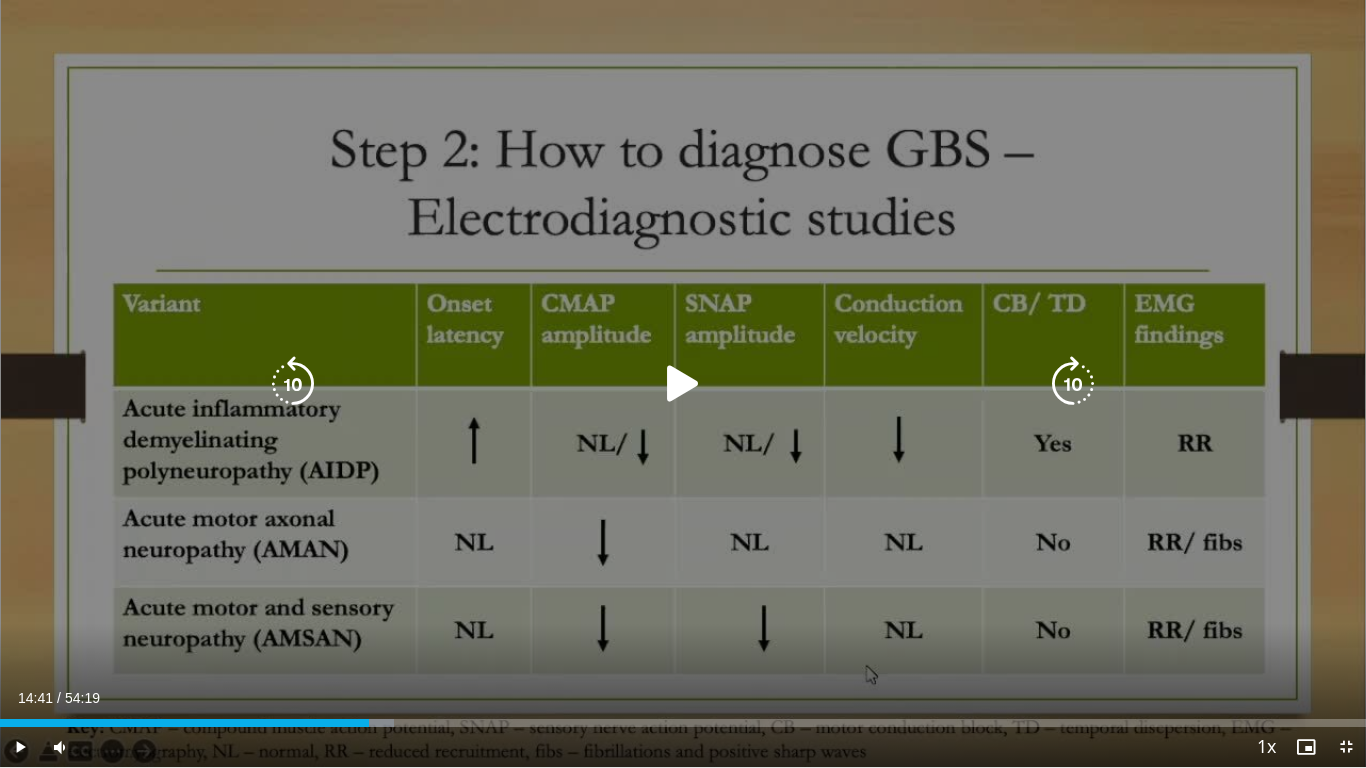 click on "10 seconds
Tap to unmute" at bounding box center (683, 383) 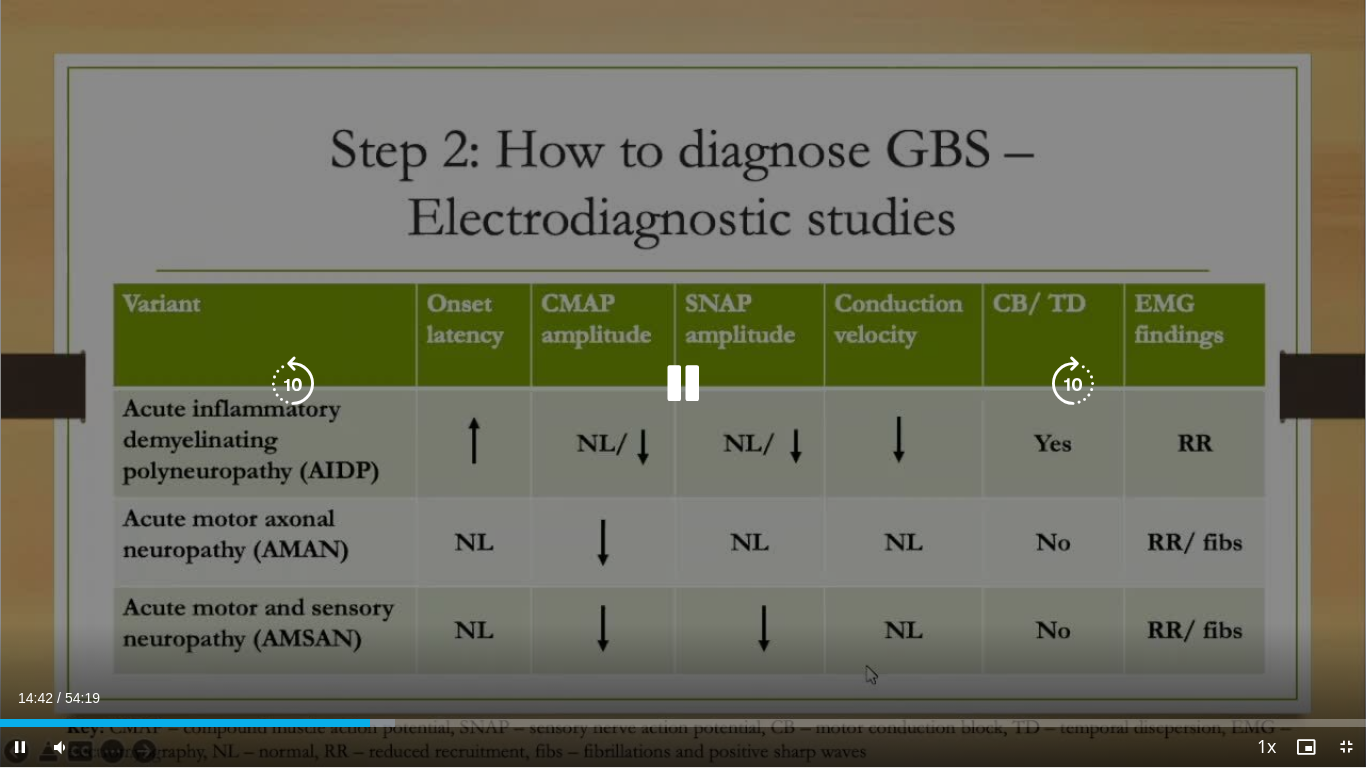 click on "10 seconds
Tap to unmute" at bounding box center [683, 383] 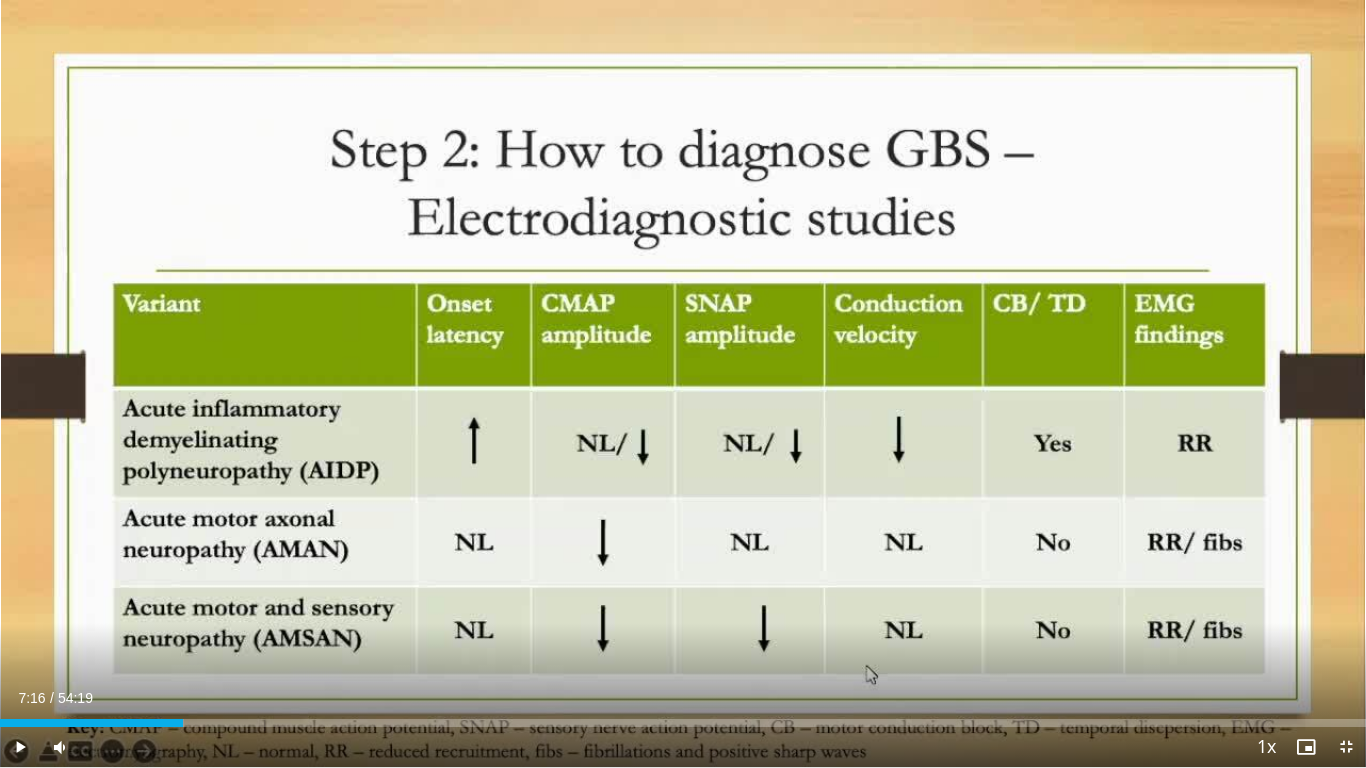 click on "Loaded :  13.50% 14:42 07:14" at bounding box center (683, 717) 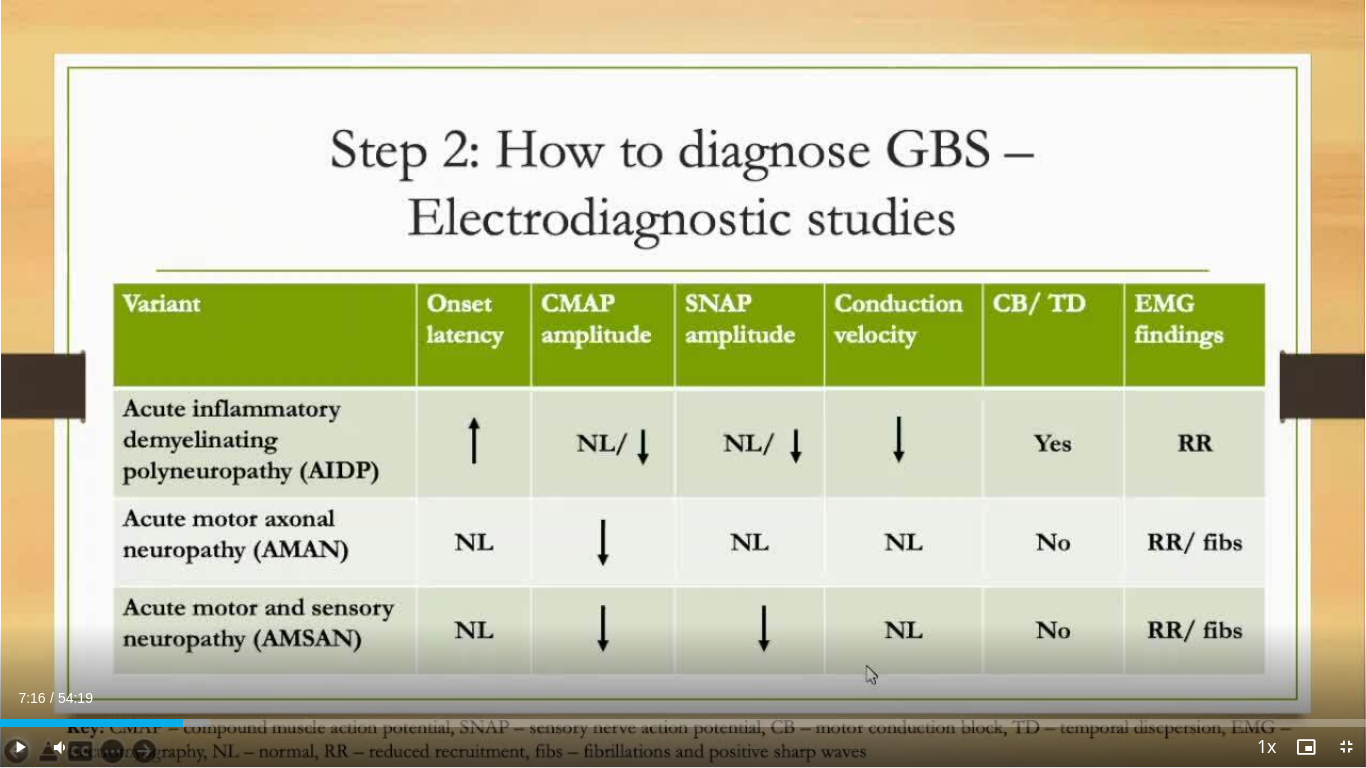 click at bounding box center [20, 747] 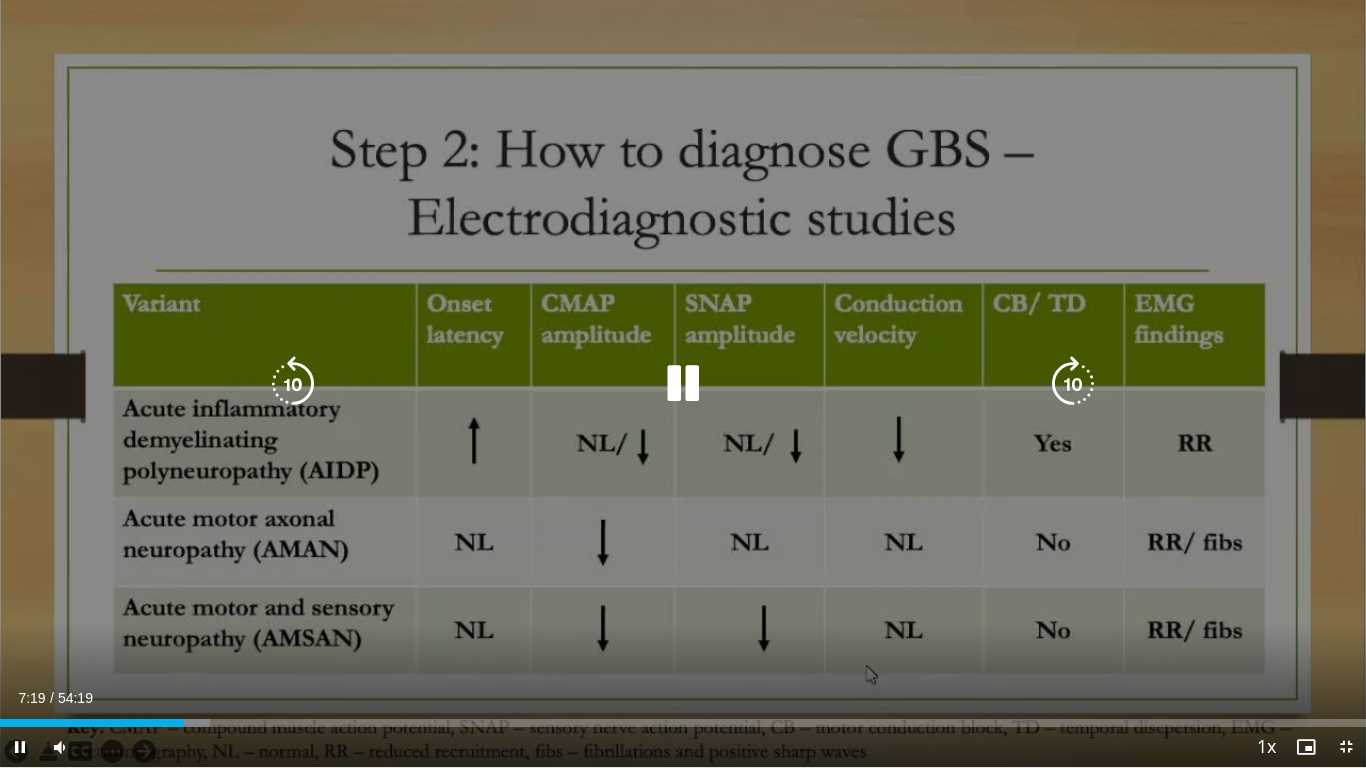 click on "10 seconds
Tap to unmute" at bounding box center [683, 383] 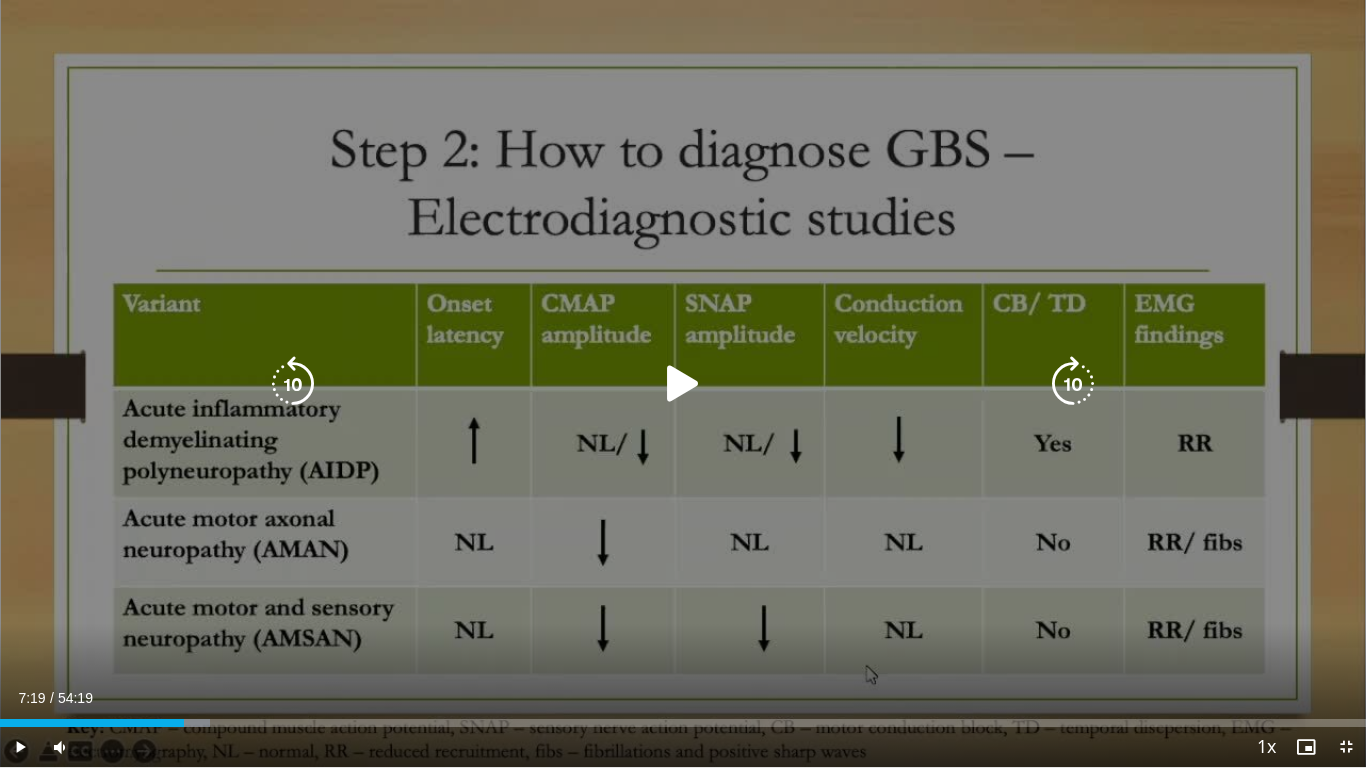 click on "10 seconds
Tap to unmute" at bounding box center [683, 383] 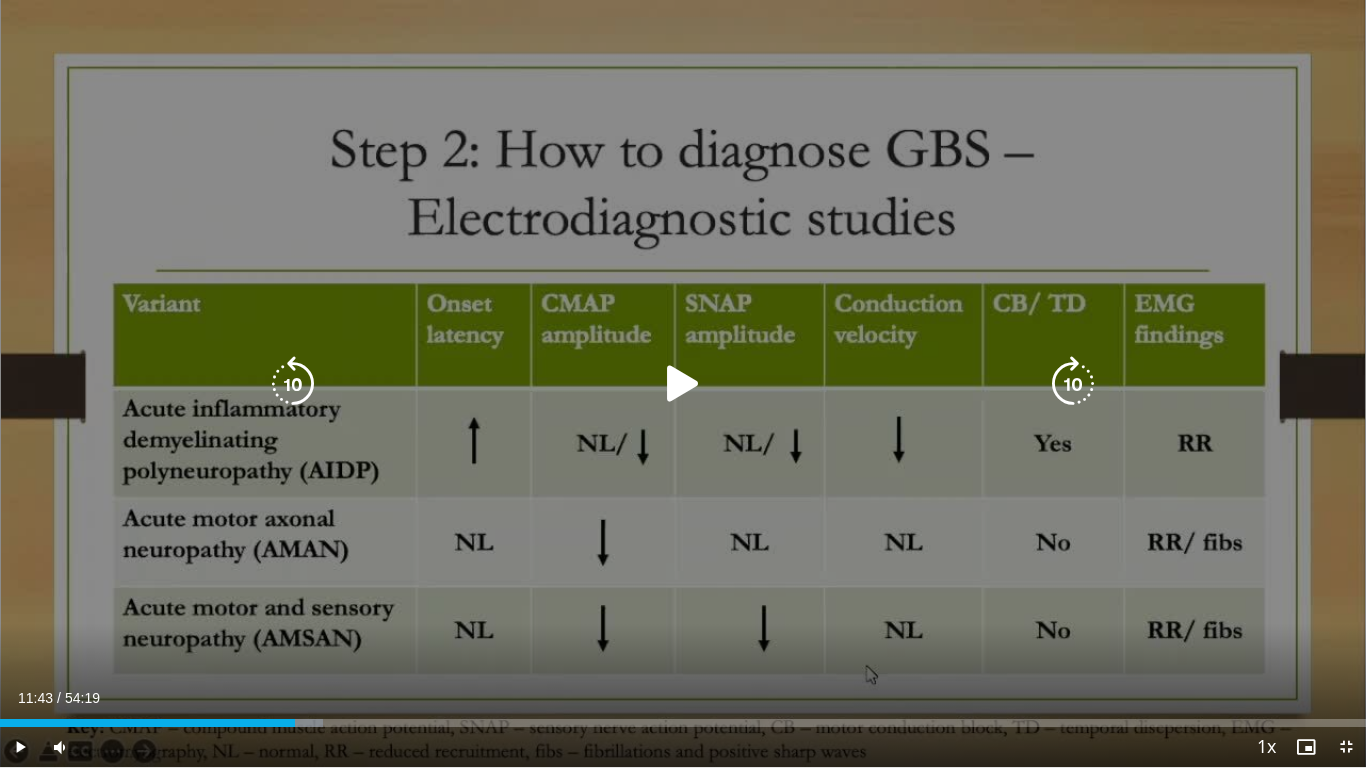 click on "10 seconds
Tap to unmute" at bounding box center [683, 383] 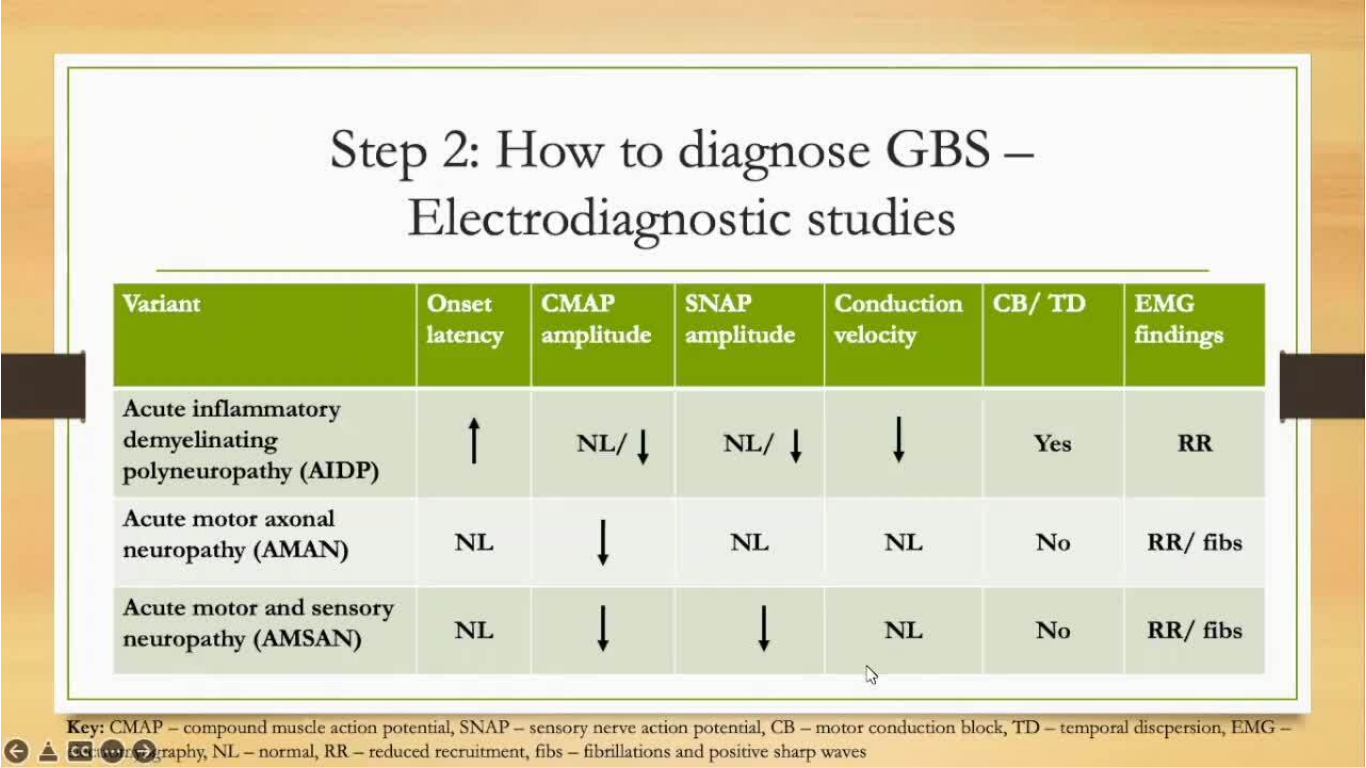 click on "**********" at bounding box center (683, 384) 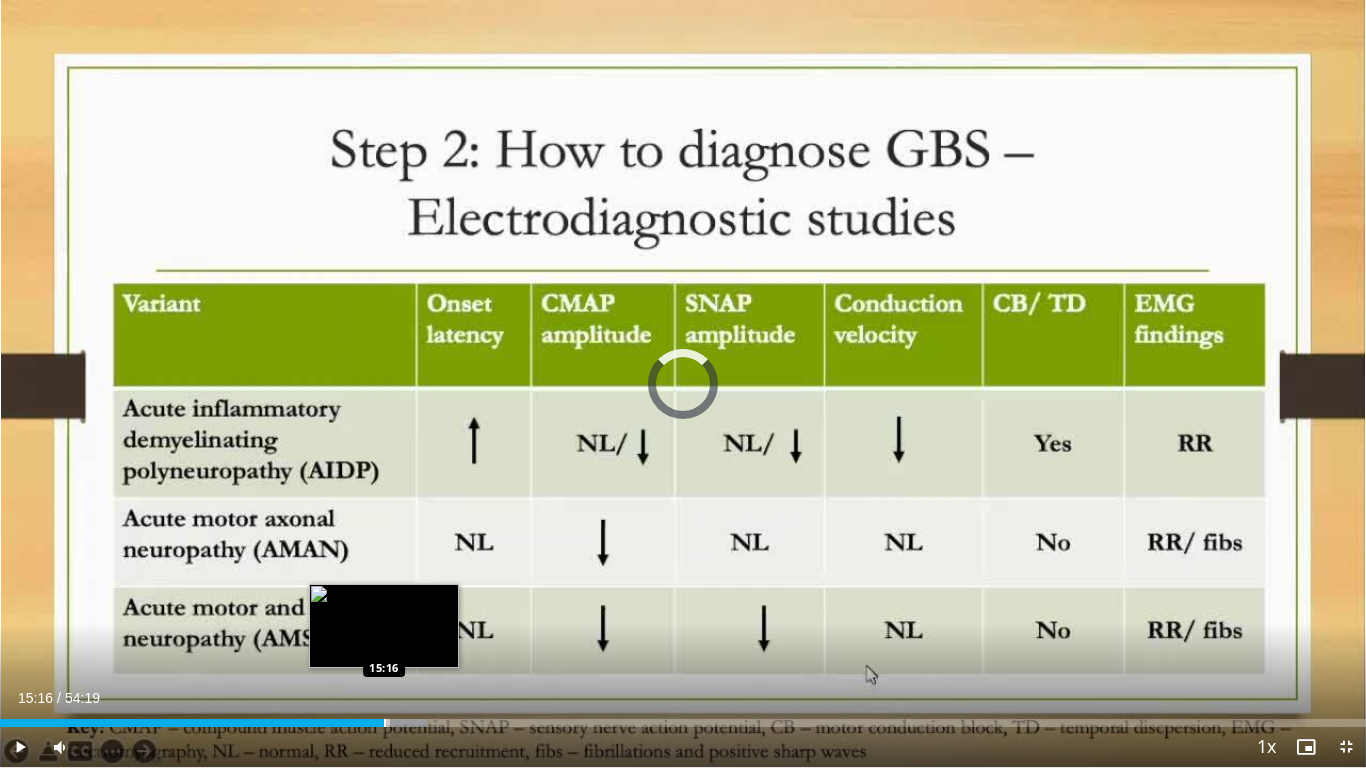 click at bounding box center (385, 723) 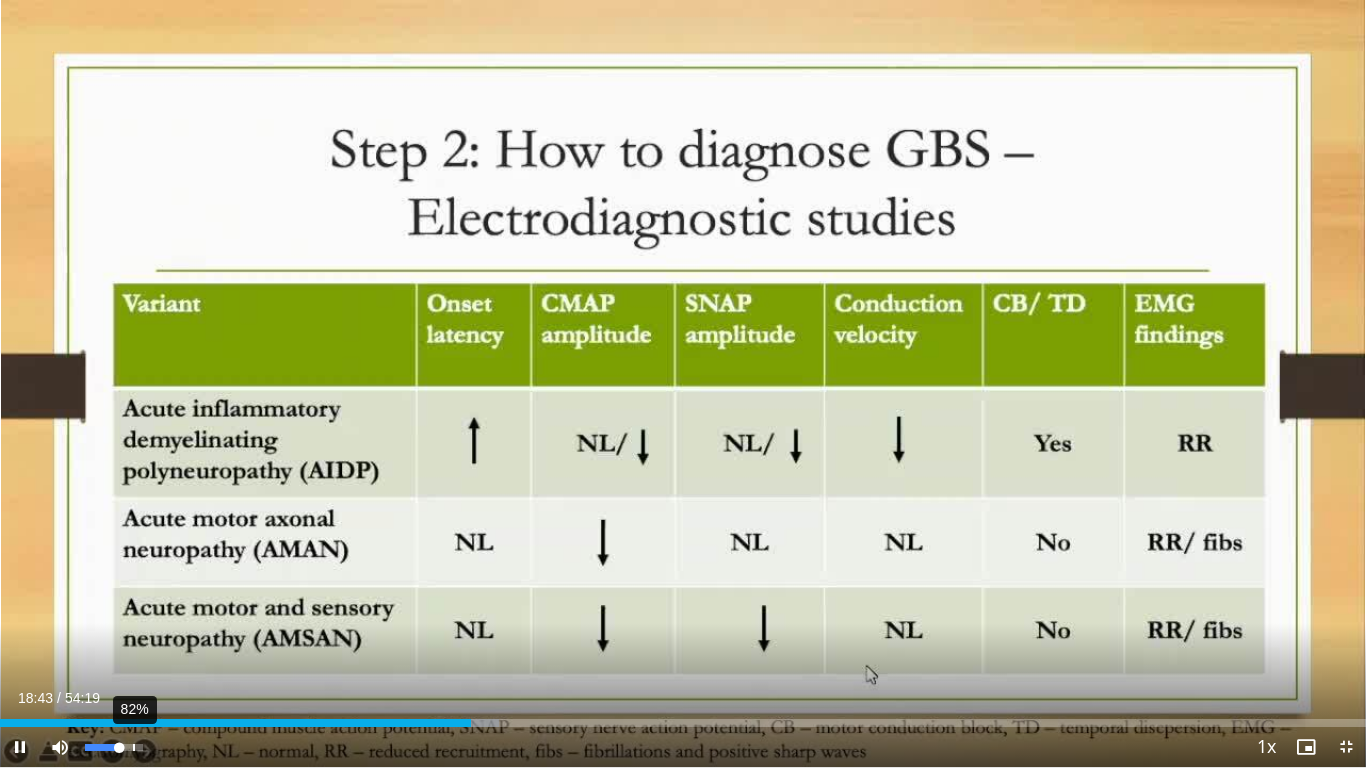 click on "**********" at bounding box center (683, 384) 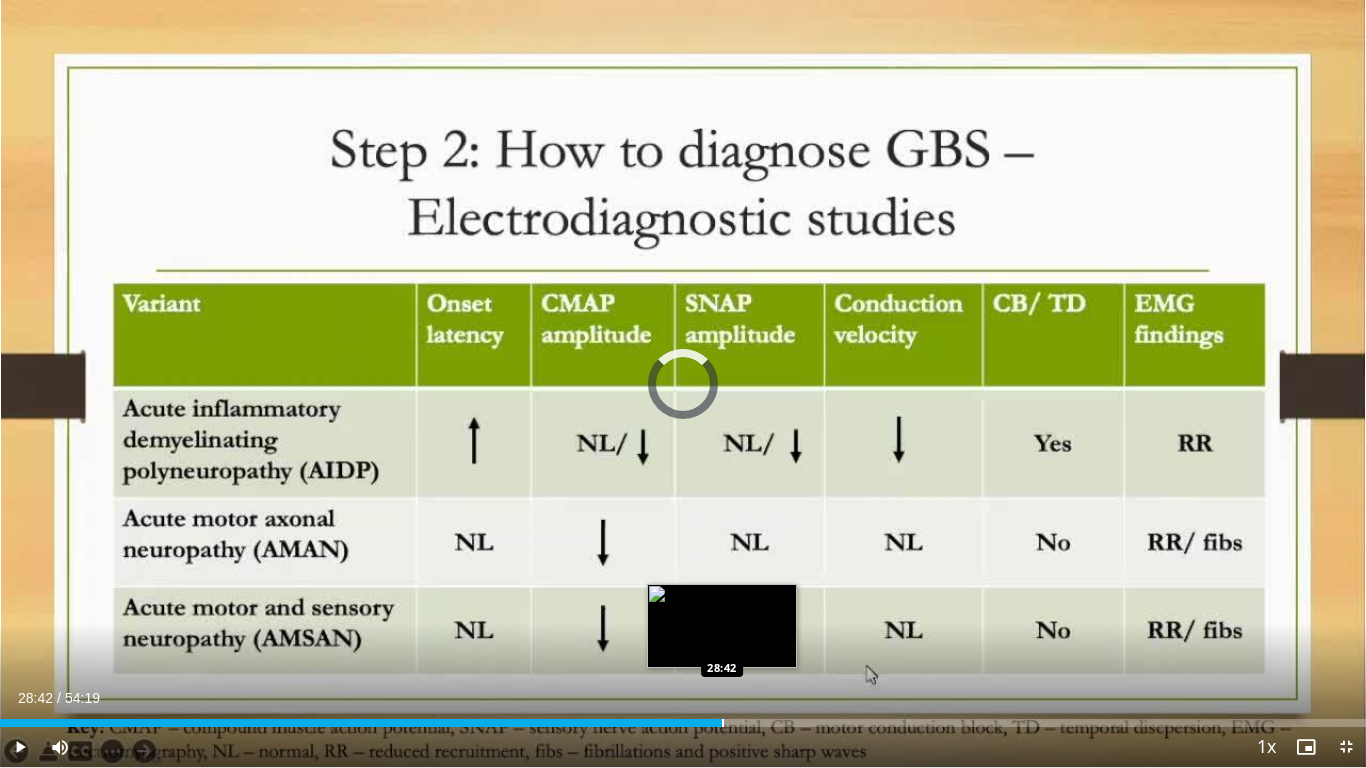 click on "Loaded :  0.00% 28:42 28:42" at bounding box center [683, 717] 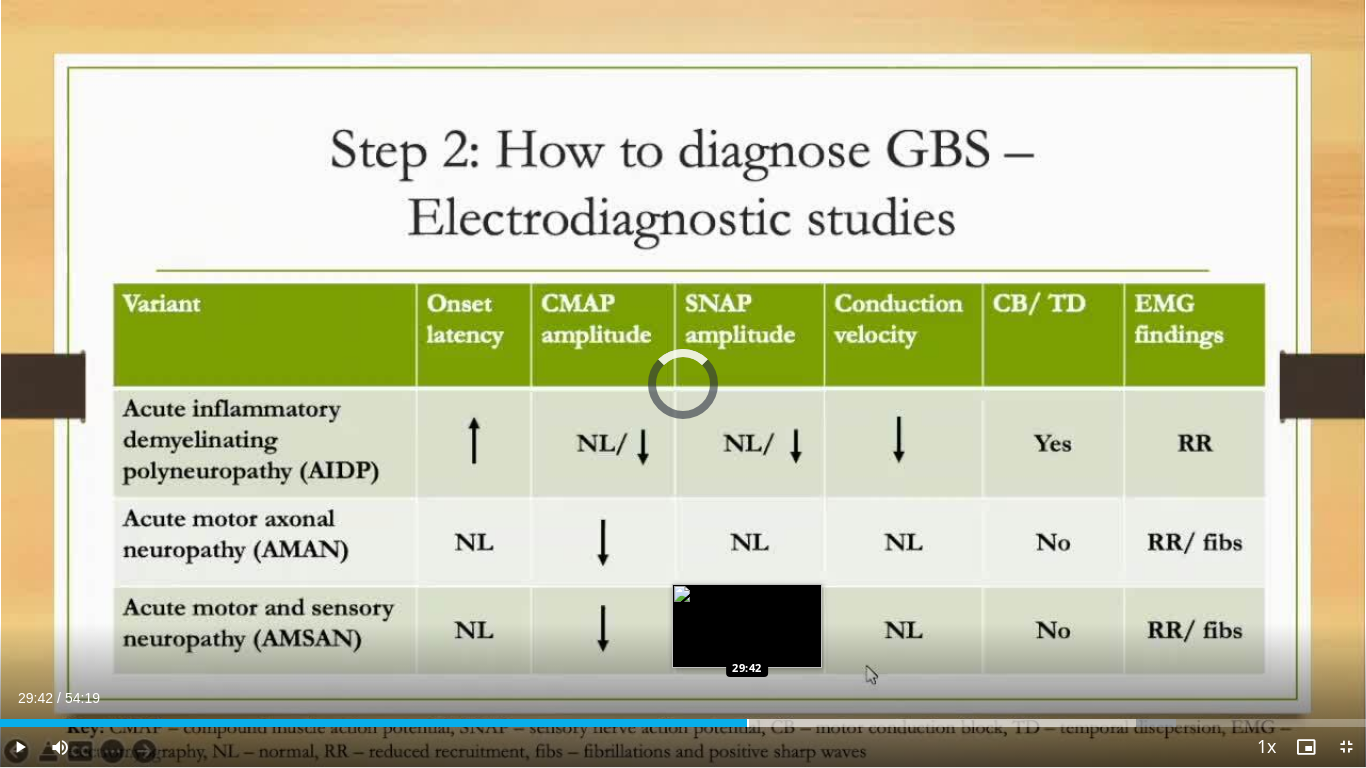 click on "Loaded :  86.12% 29:42 29:42" at bounding box center (683, 717) 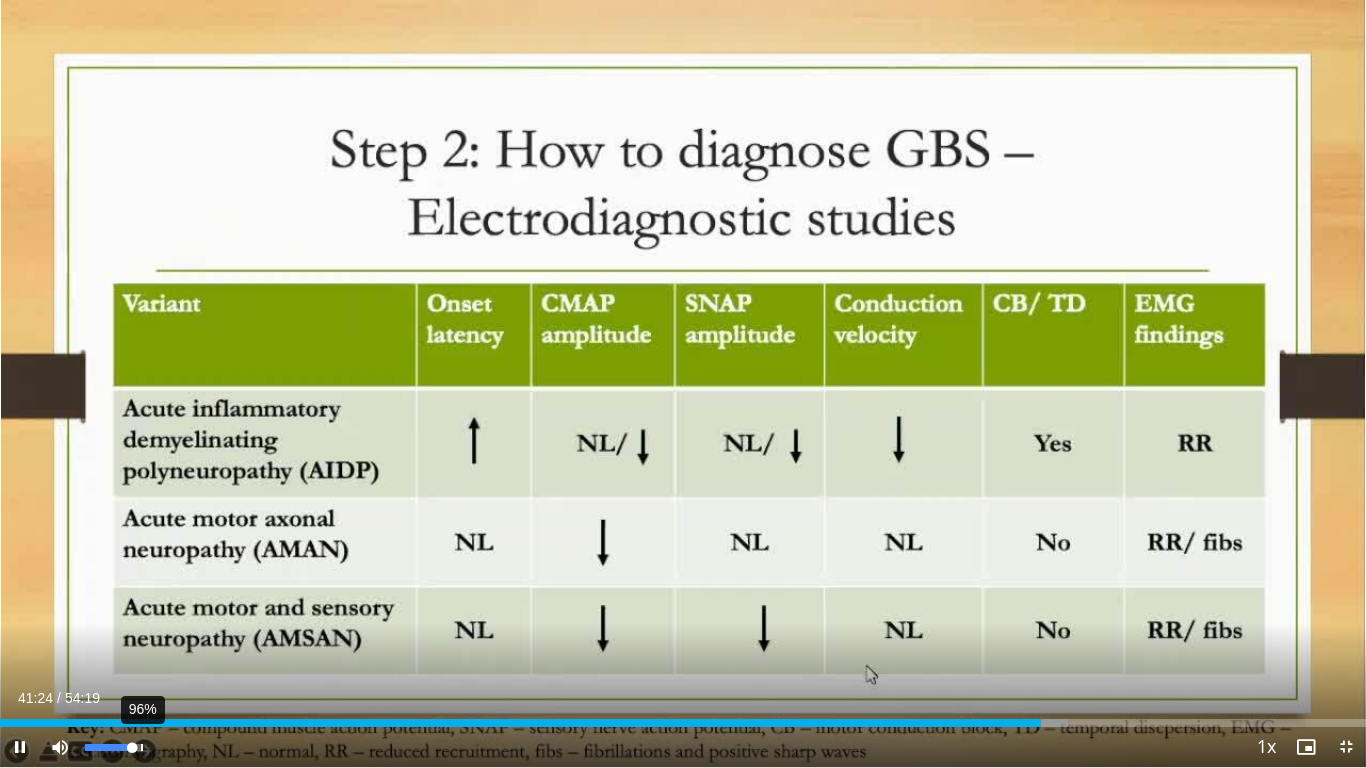 click on "96%" at bounding box center (113, 747) 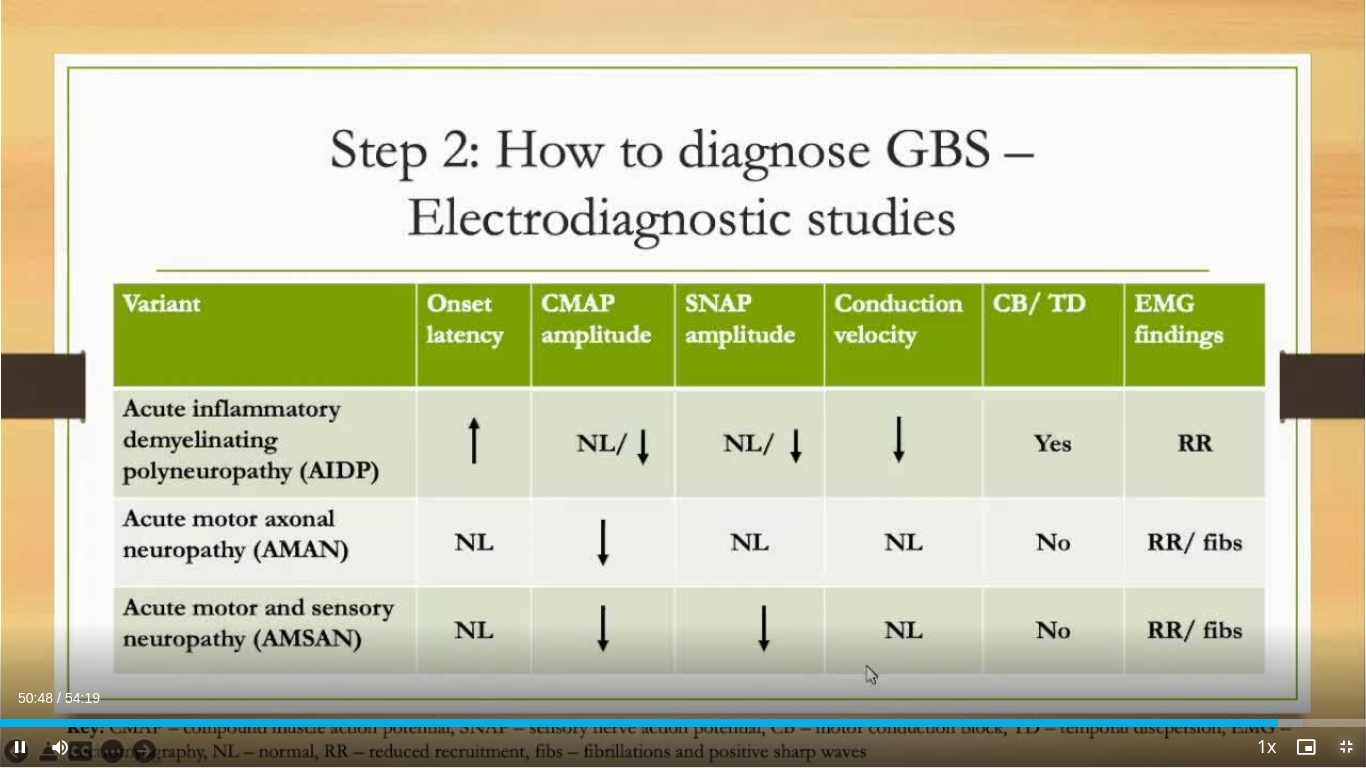 click at bounding box center [1346, 747] 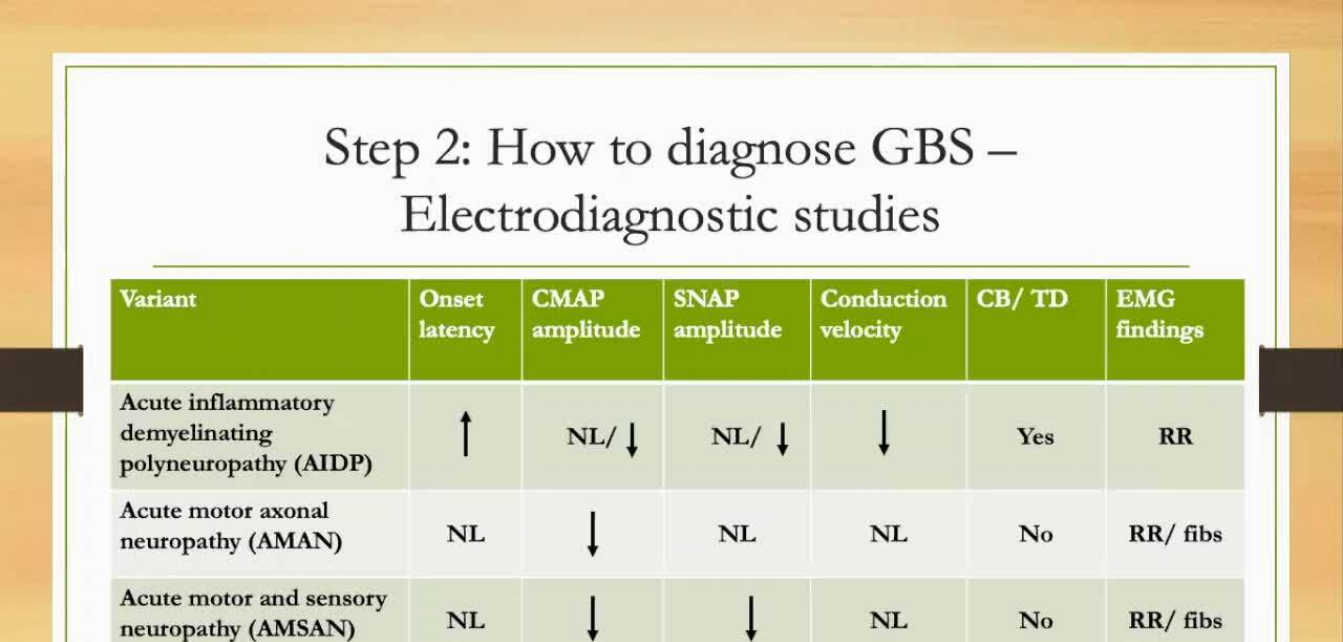 scroll, scrollTop: 0, scrollLeft: 0, axis: both 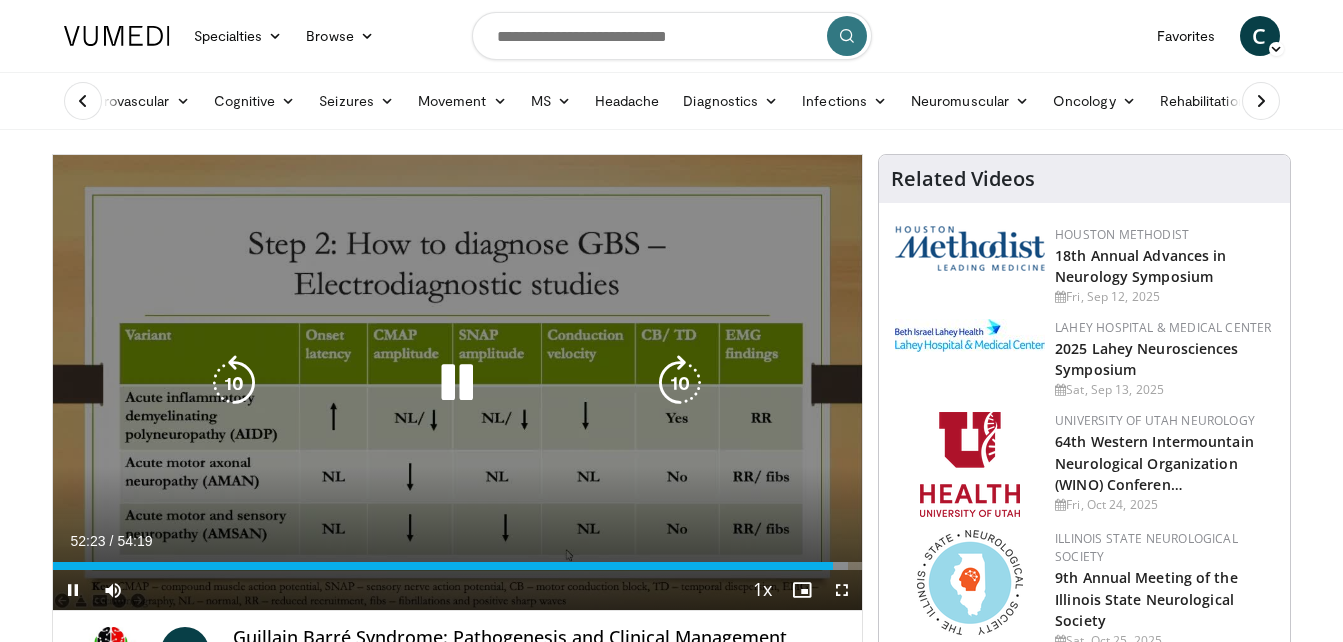 click on "10 seconds
Tap to unmute" at bounding box center (458, 382) 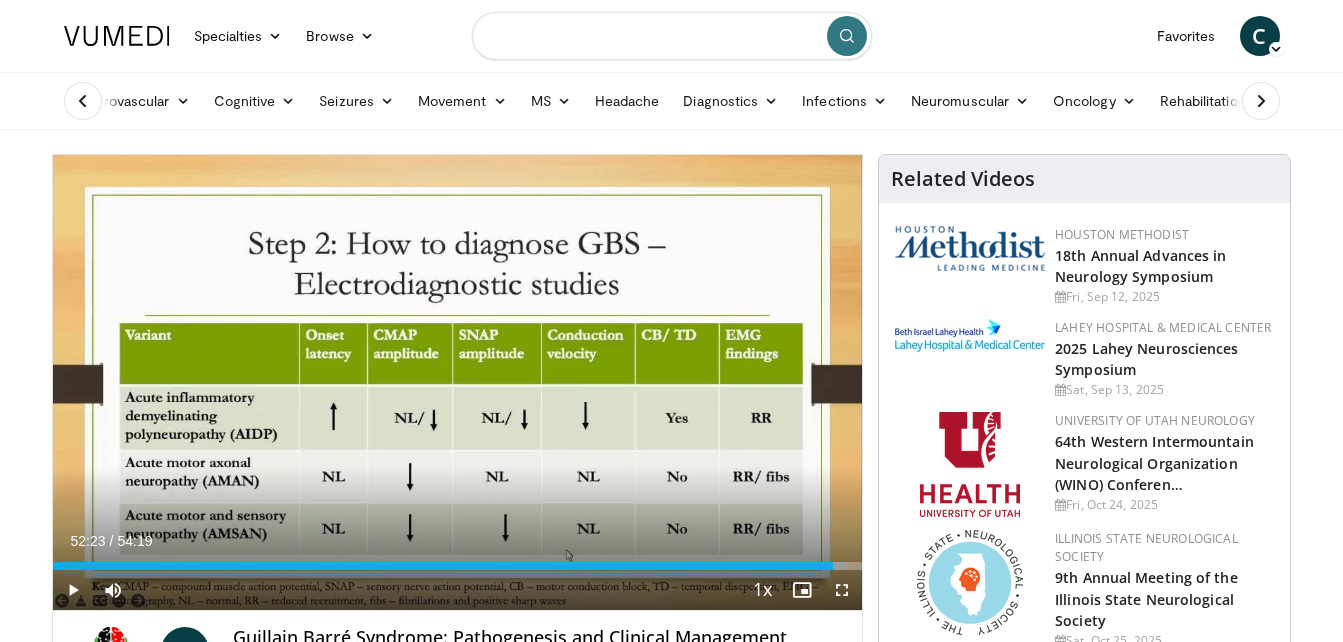 click at bounding box center (672, 36) 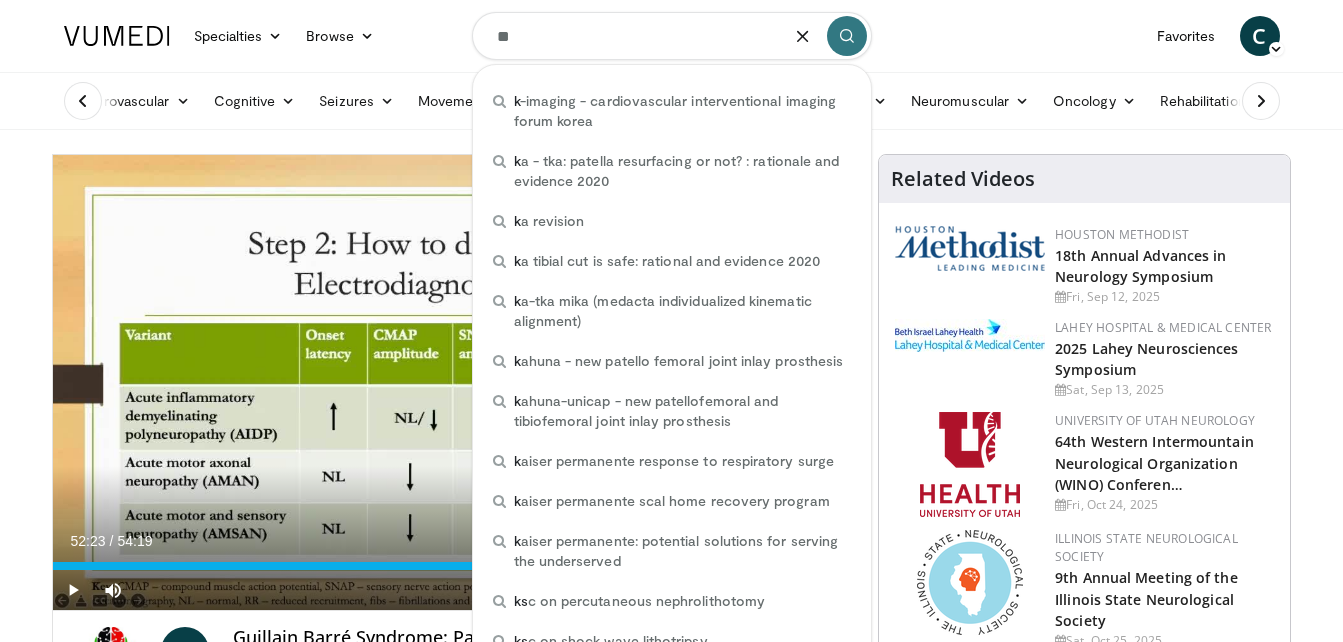 type on "**" 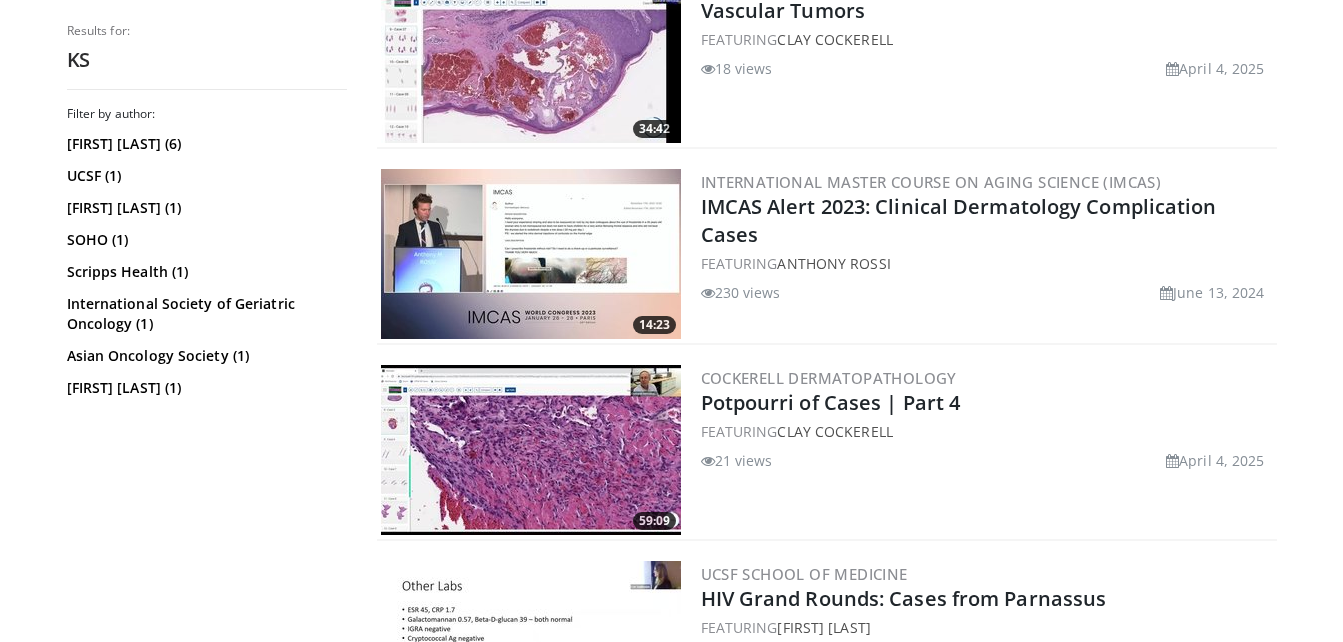 scroll, scrollTop: 0, scrollLeft: 0, axis: both 